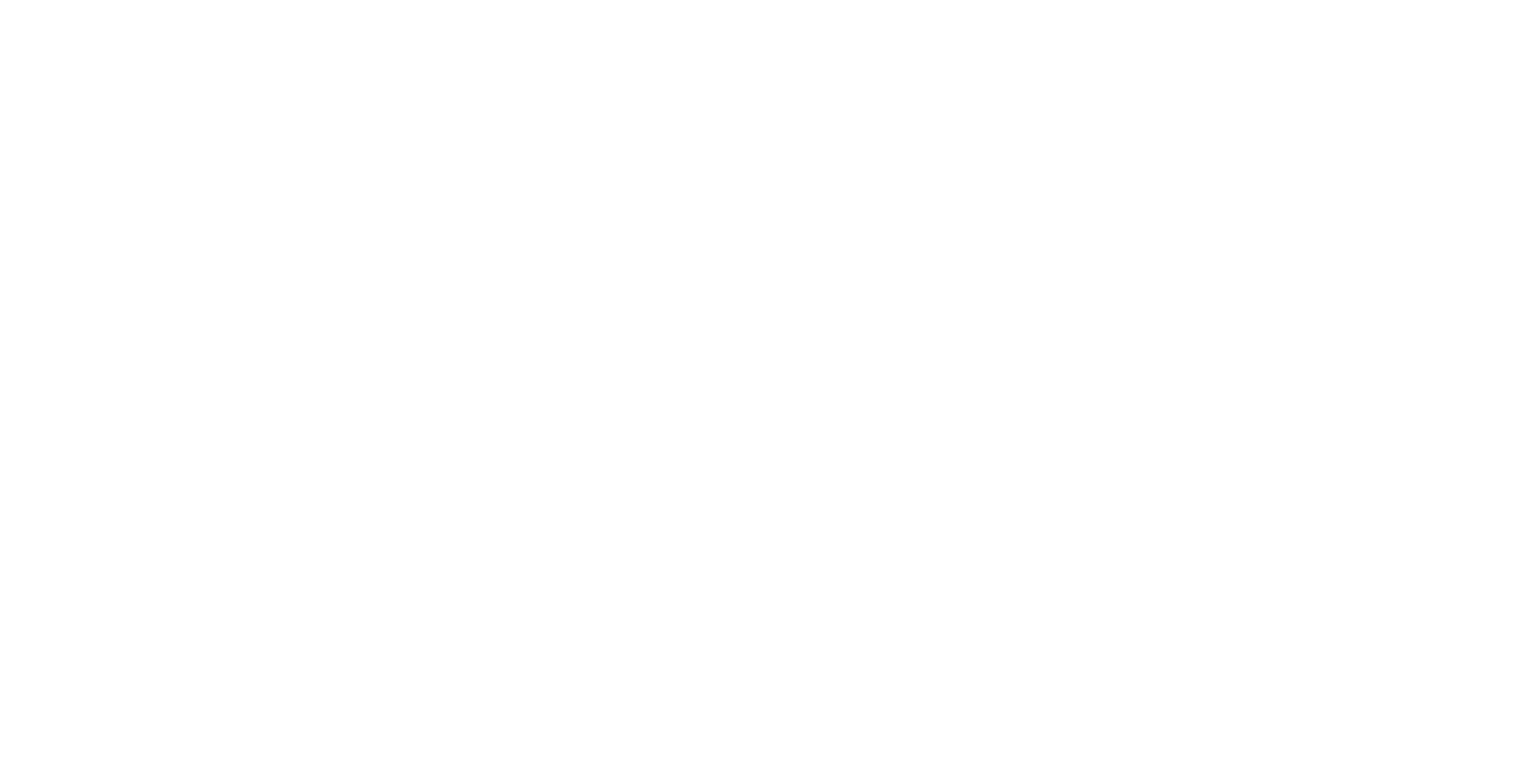 scroll, scrollTop: 0, scrollLeft: 0, axis: both 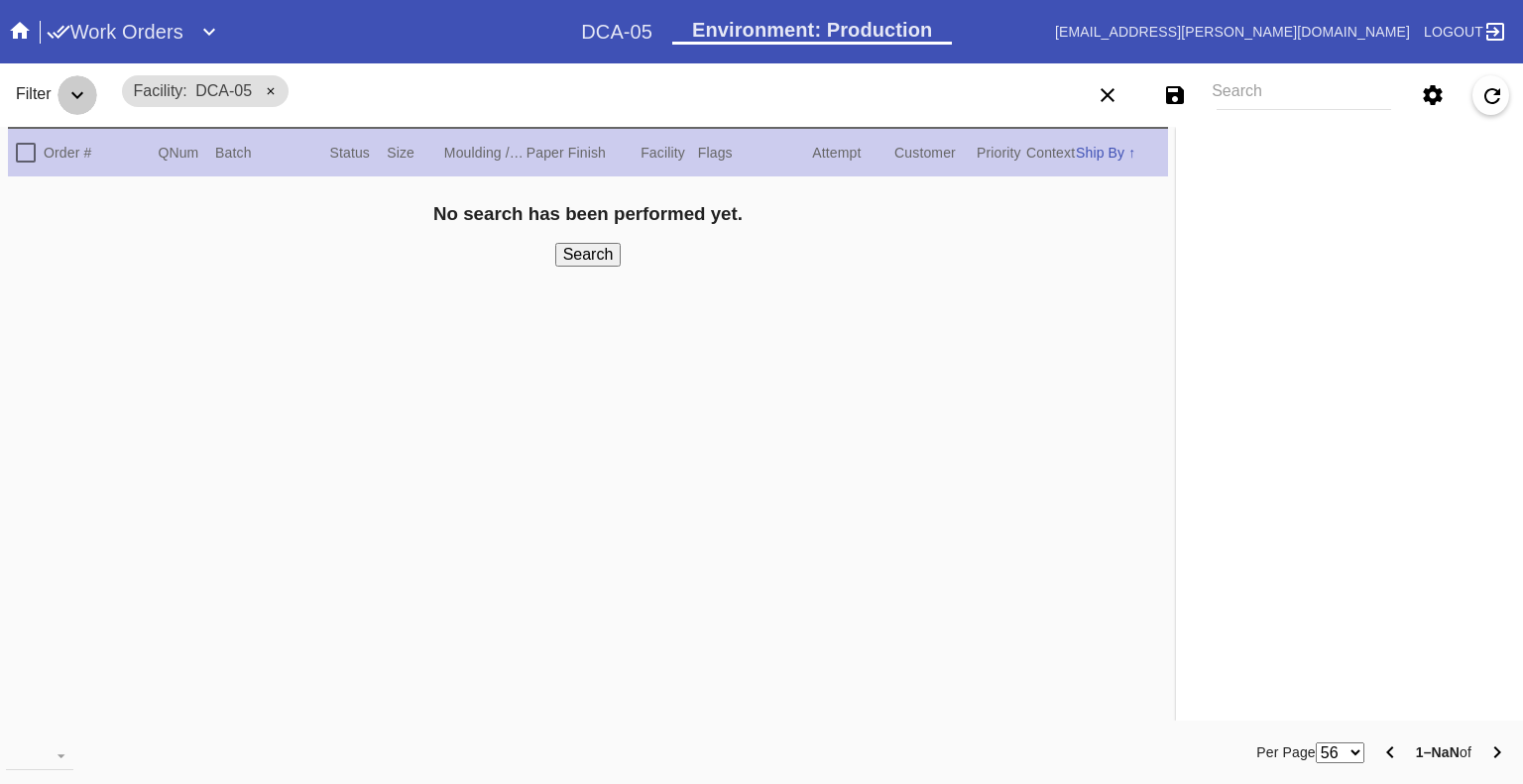 click 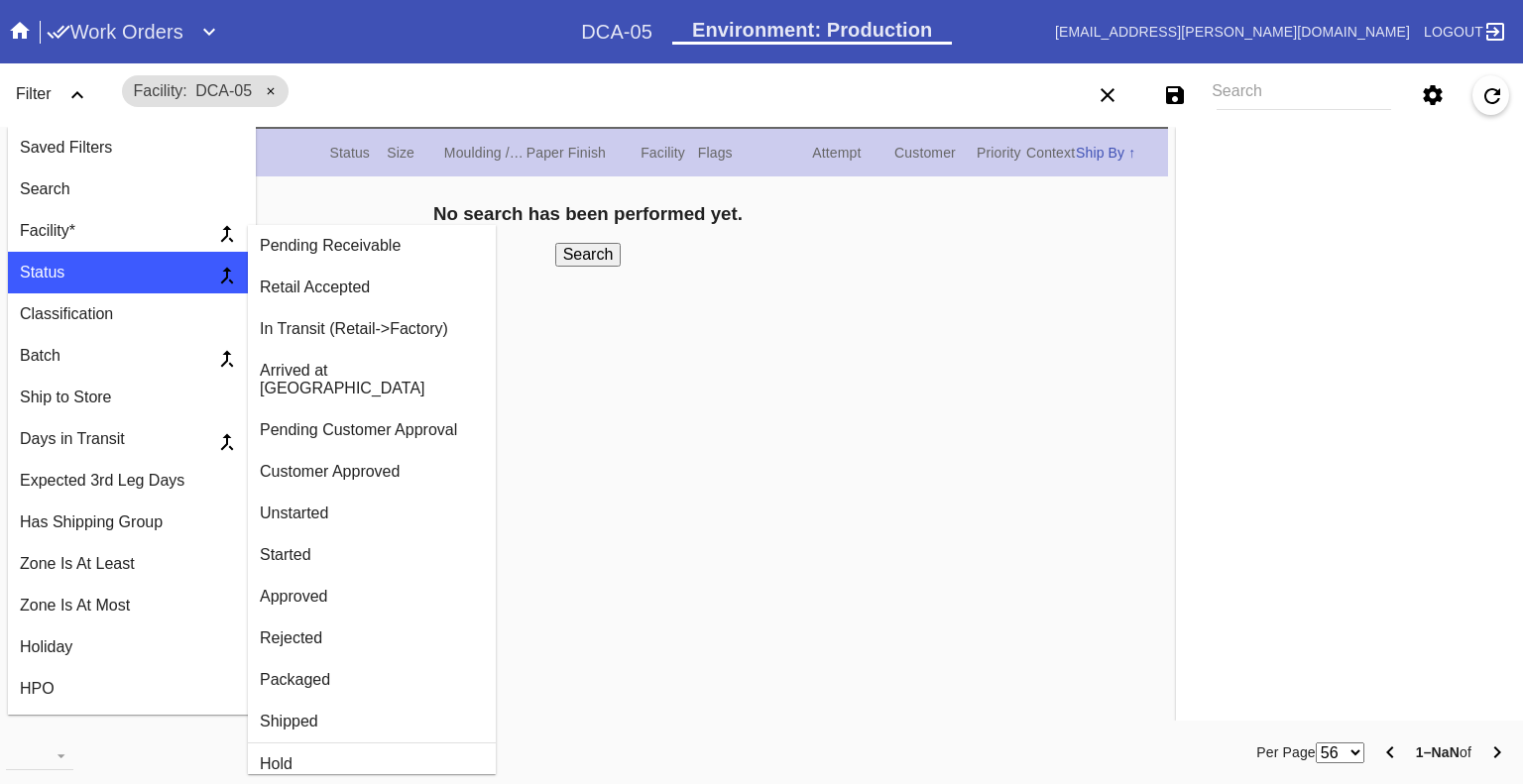 click on "Arrived at [GEOGRAPHIC_DATA]" at bounding box center [372, 380] 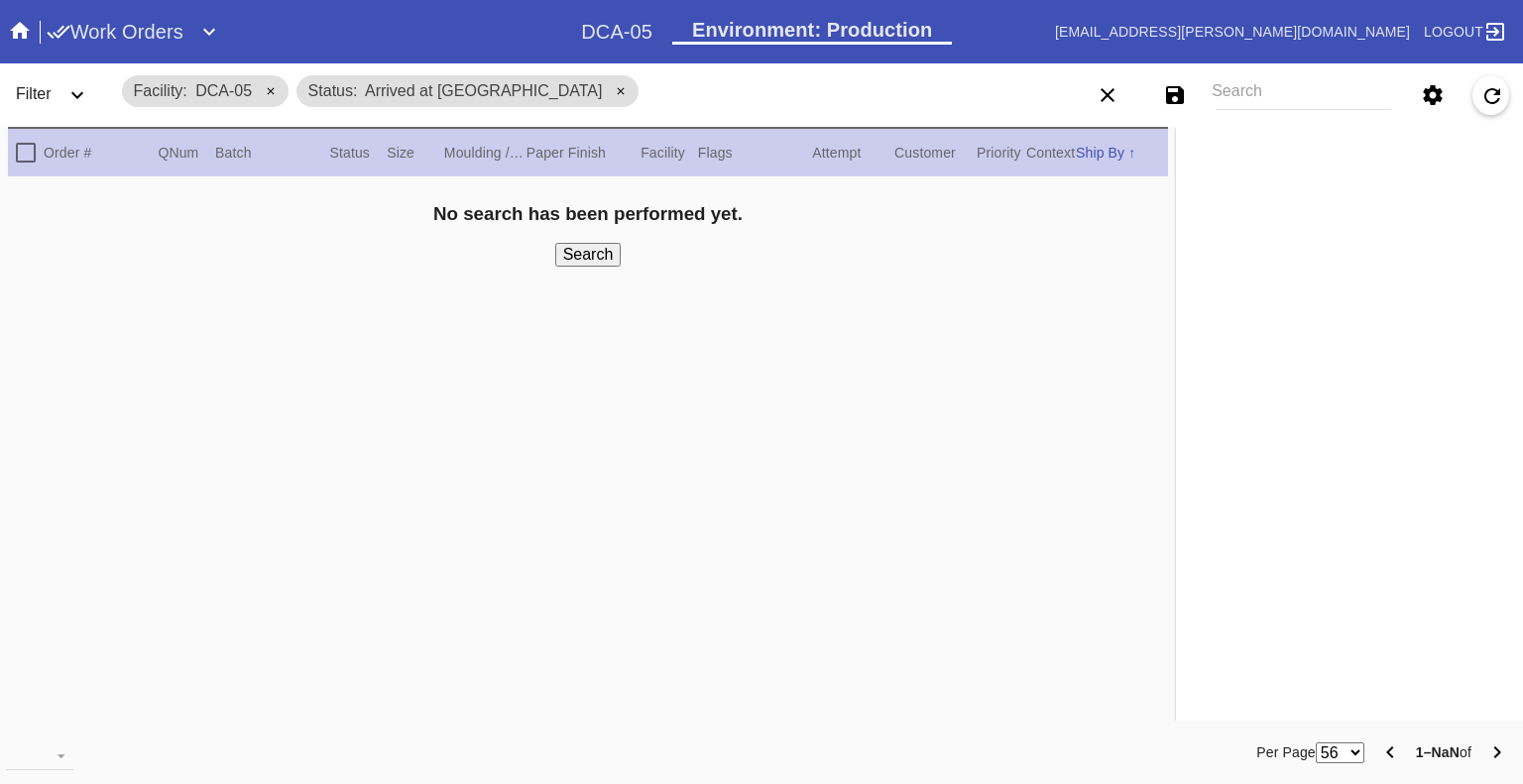 click 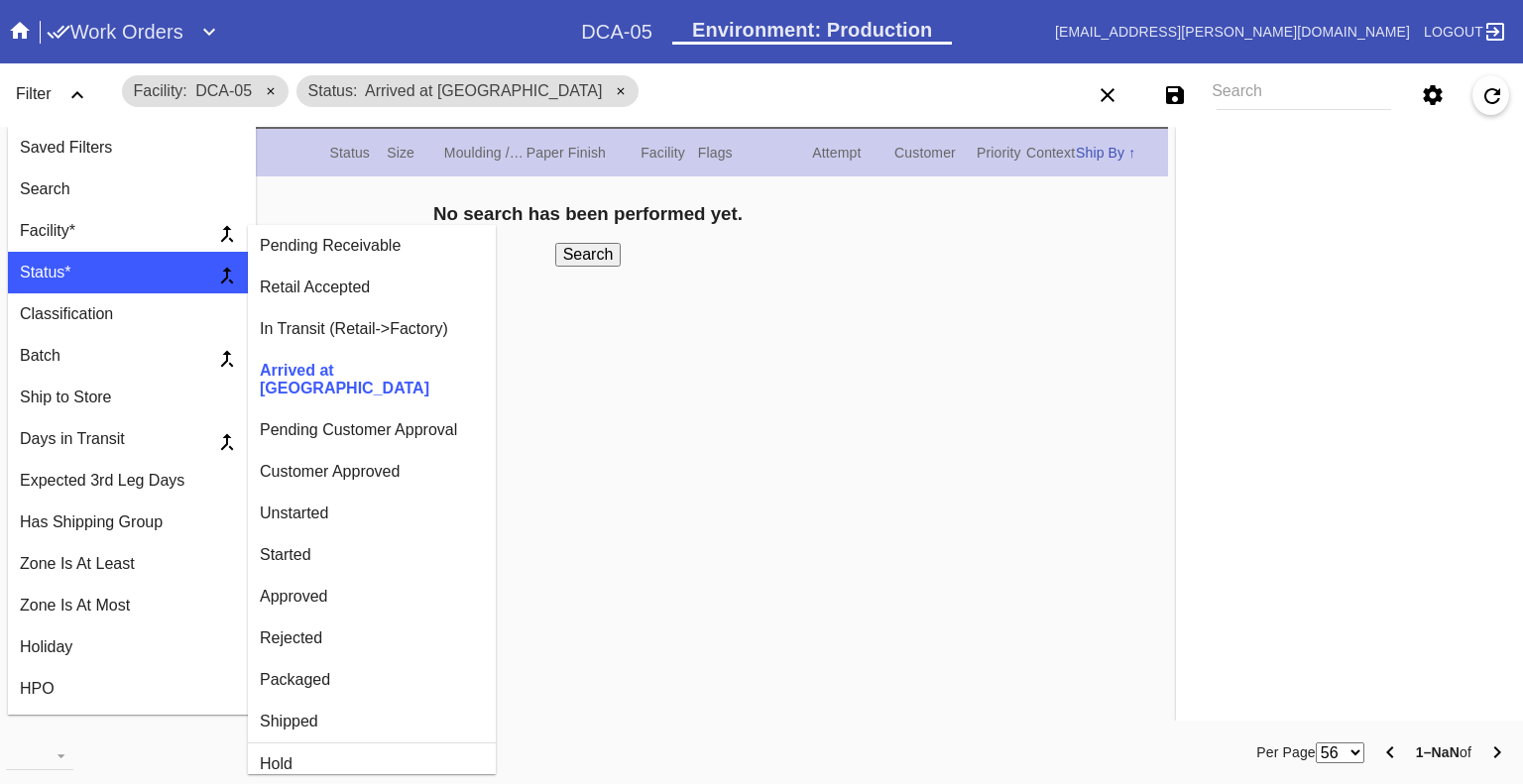 click on "Customer Approved" at bounding box center [372, 472] 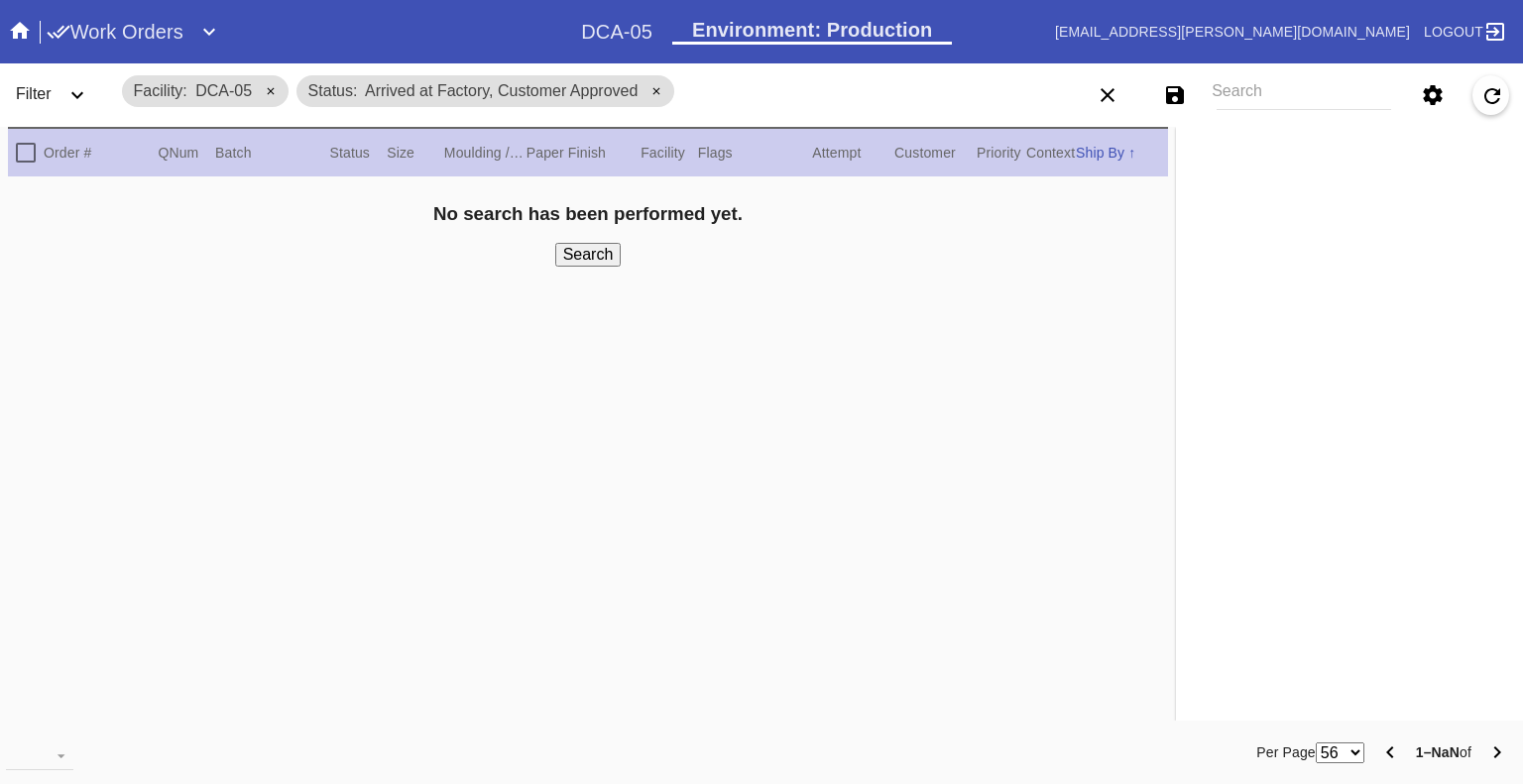 drag, startPoint x: 68, startPoint y: 101, endPoint x: 74, endPoint y: 110, distance: 10.816654 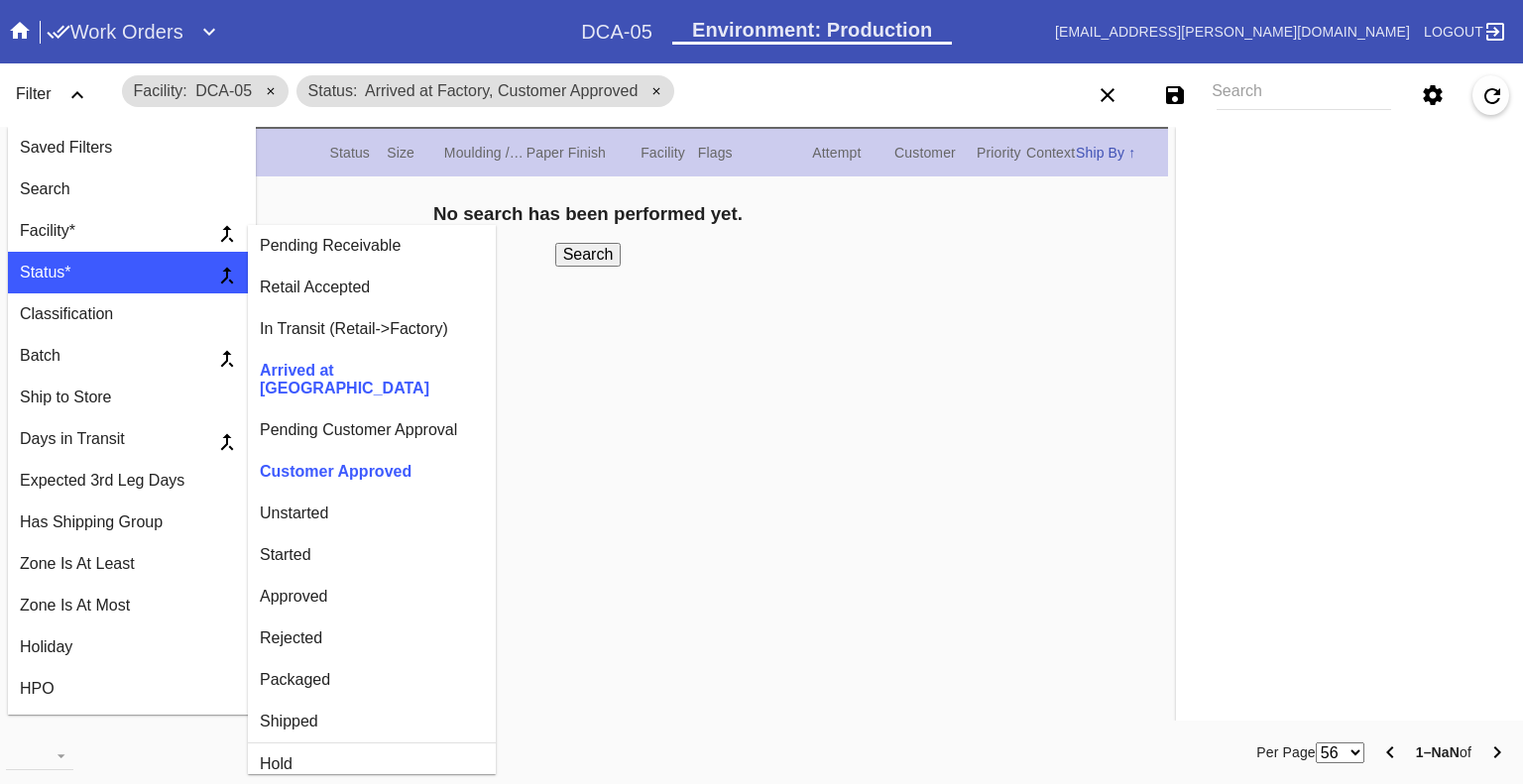 click on "Unstarted" at bounding box center [372, 513] 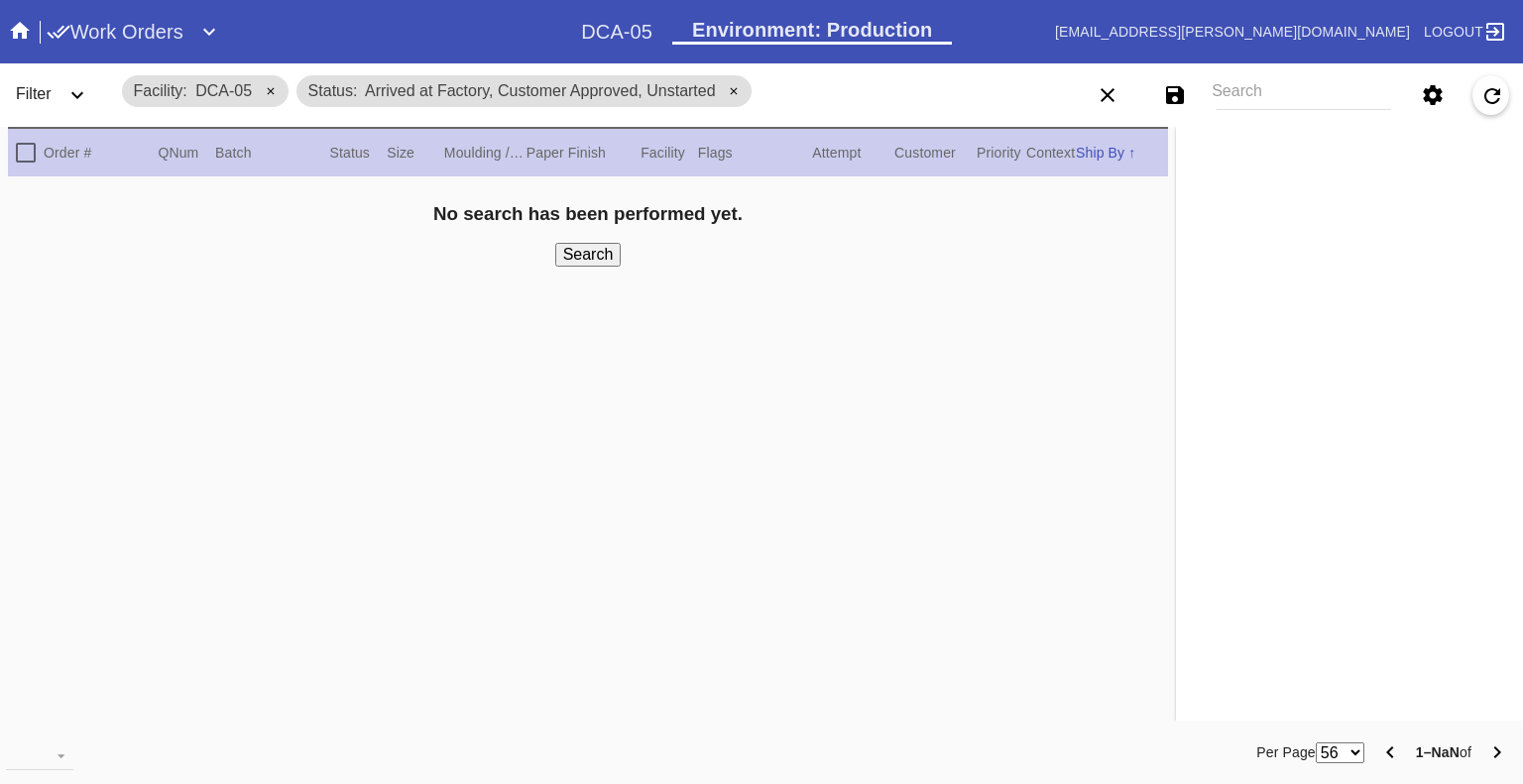 click 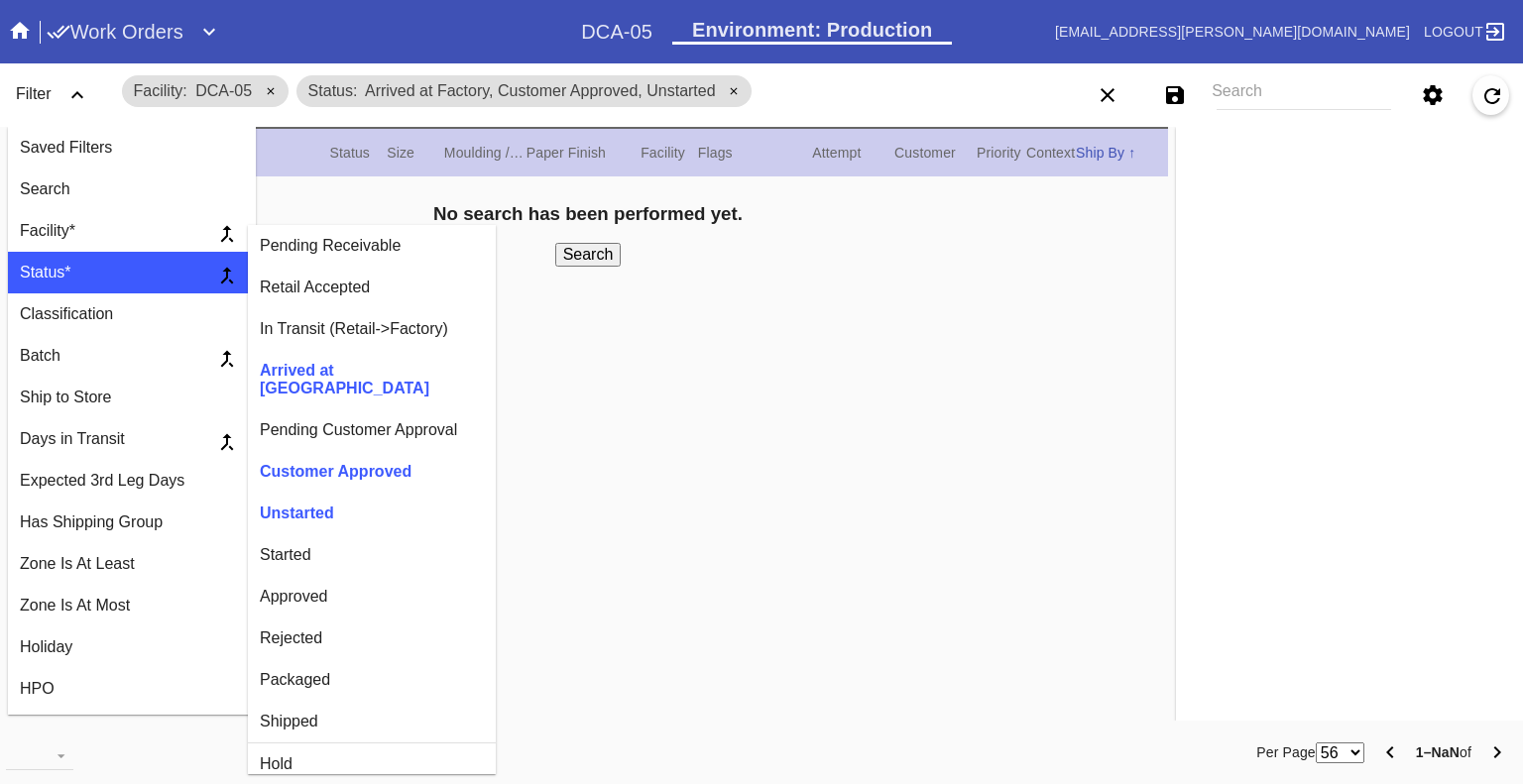 click on "Started" at bounding box center [372, 555] 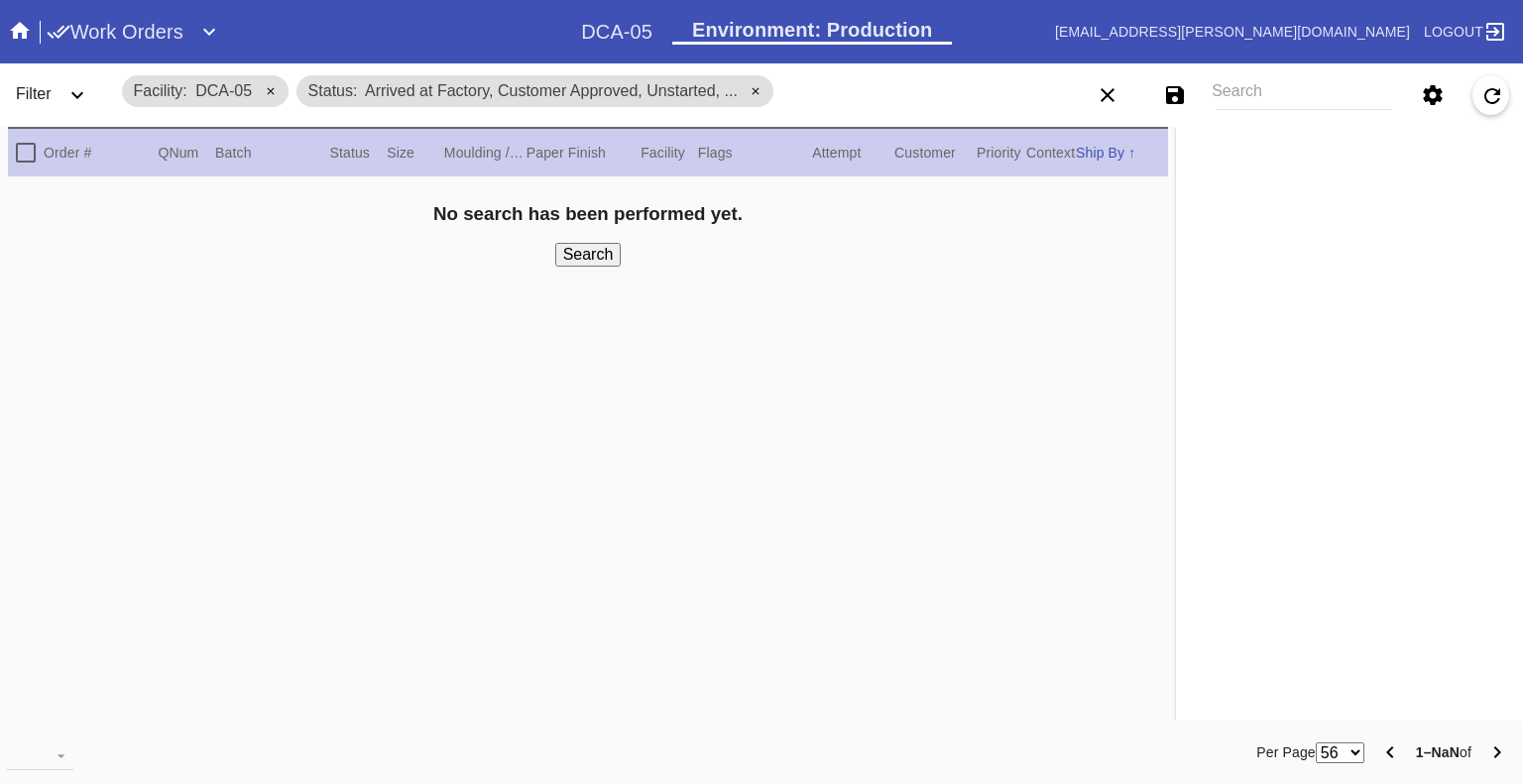 click on "Filter" at bounding box center [59, 95] 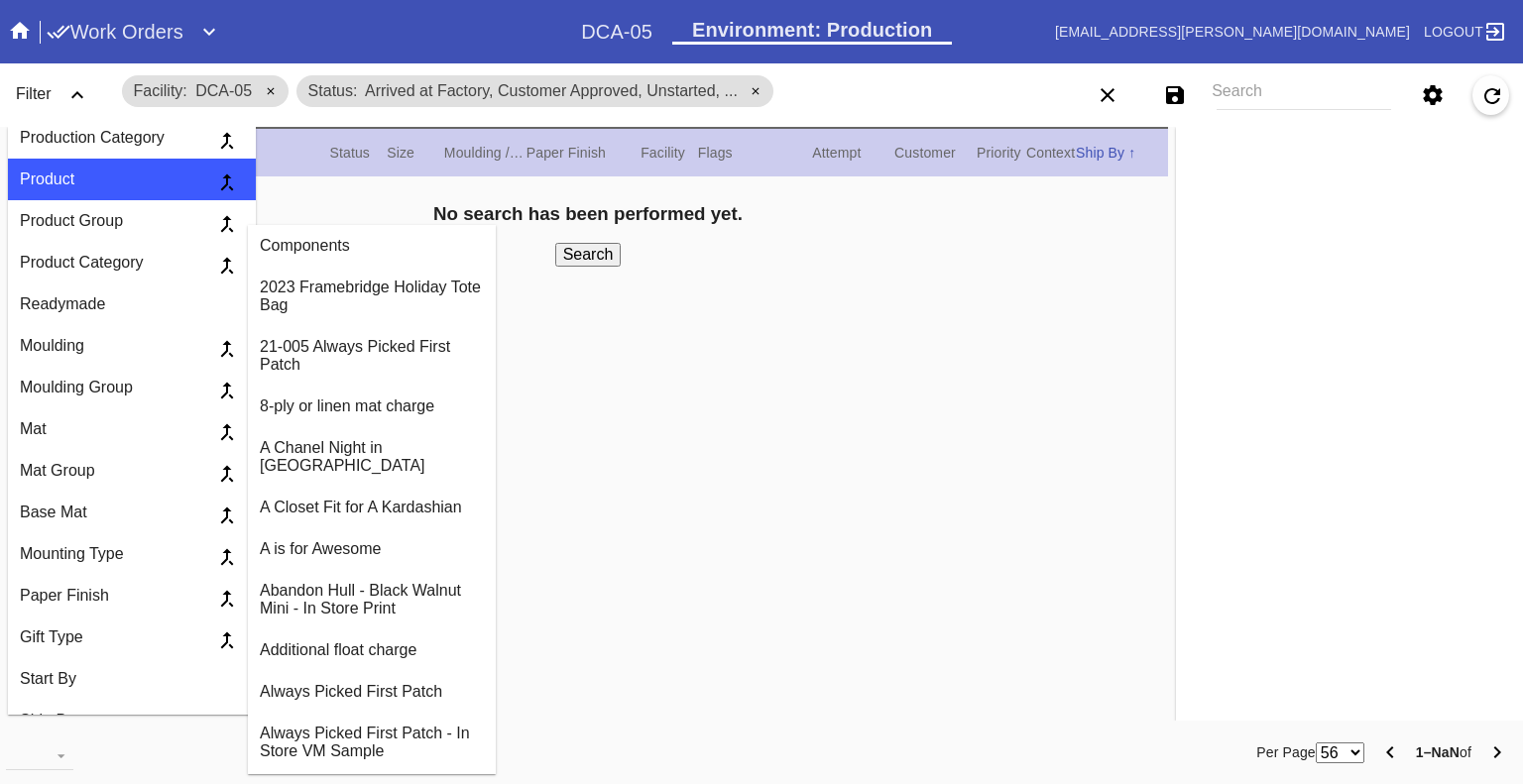 scroll, scrollTop: 1189, scrollLeft: 0, axis: vertical 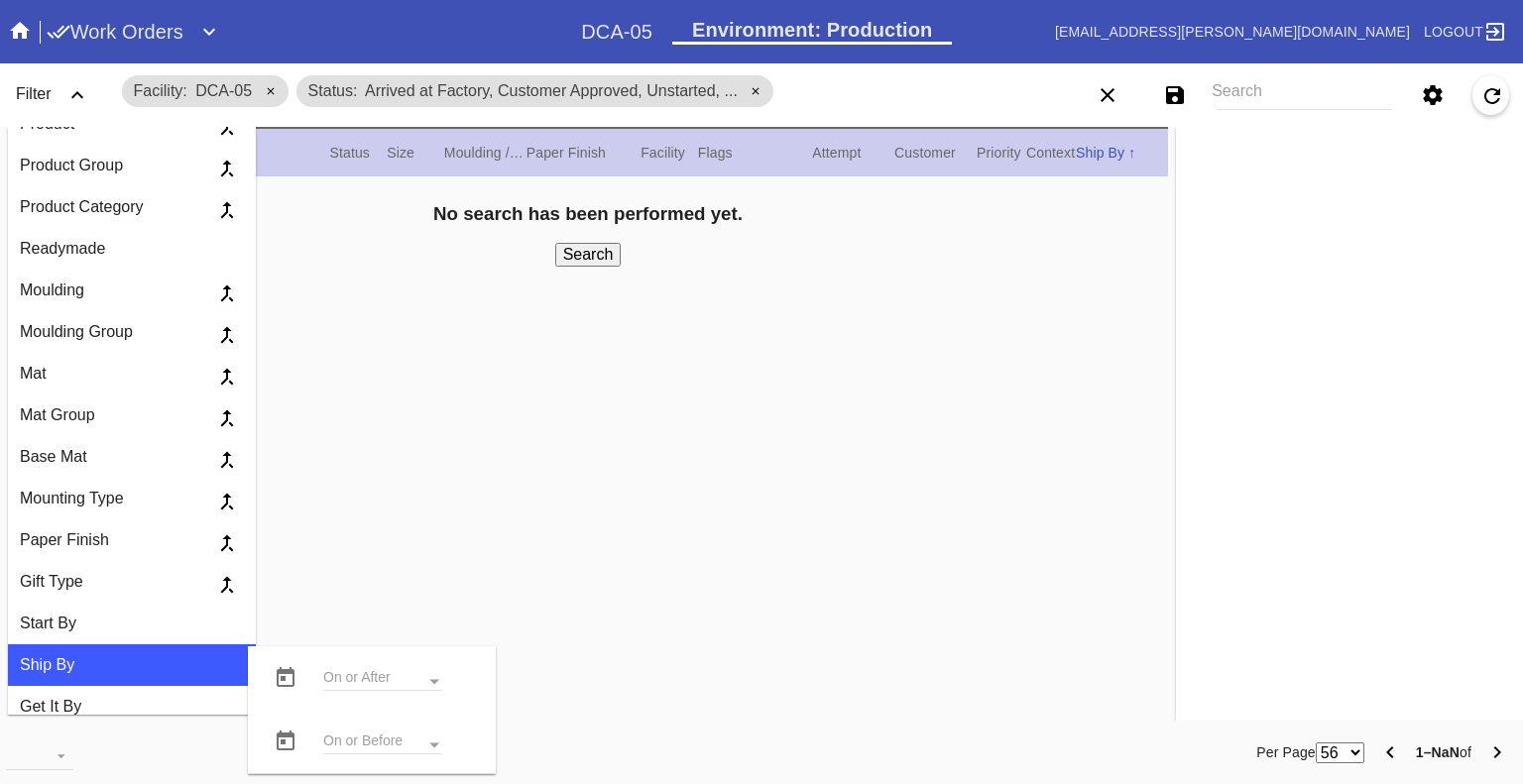 click at bounding box center [286, 741] 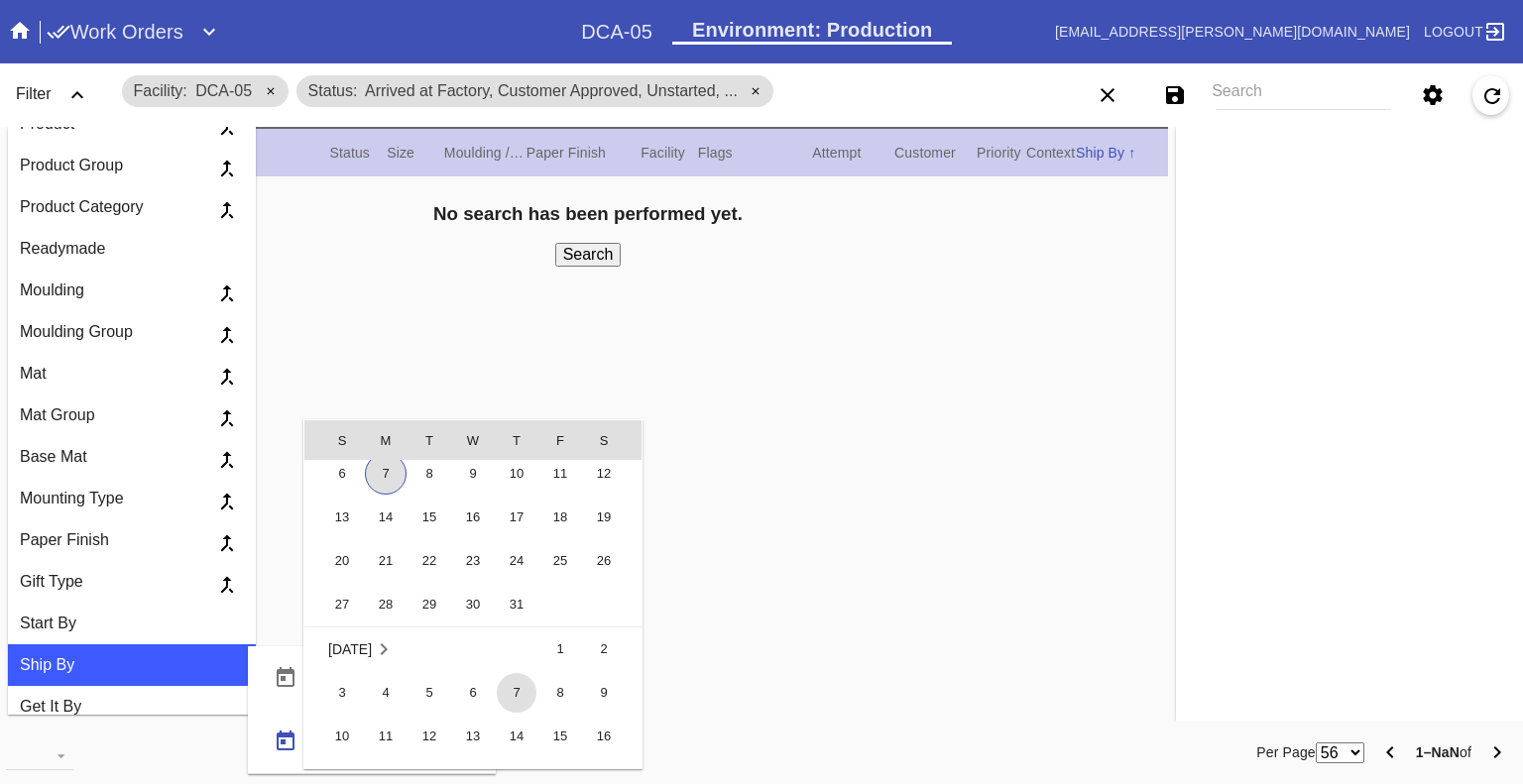 scroll, scrollTop: 458525, scrollLeft: 0, axis: vertical 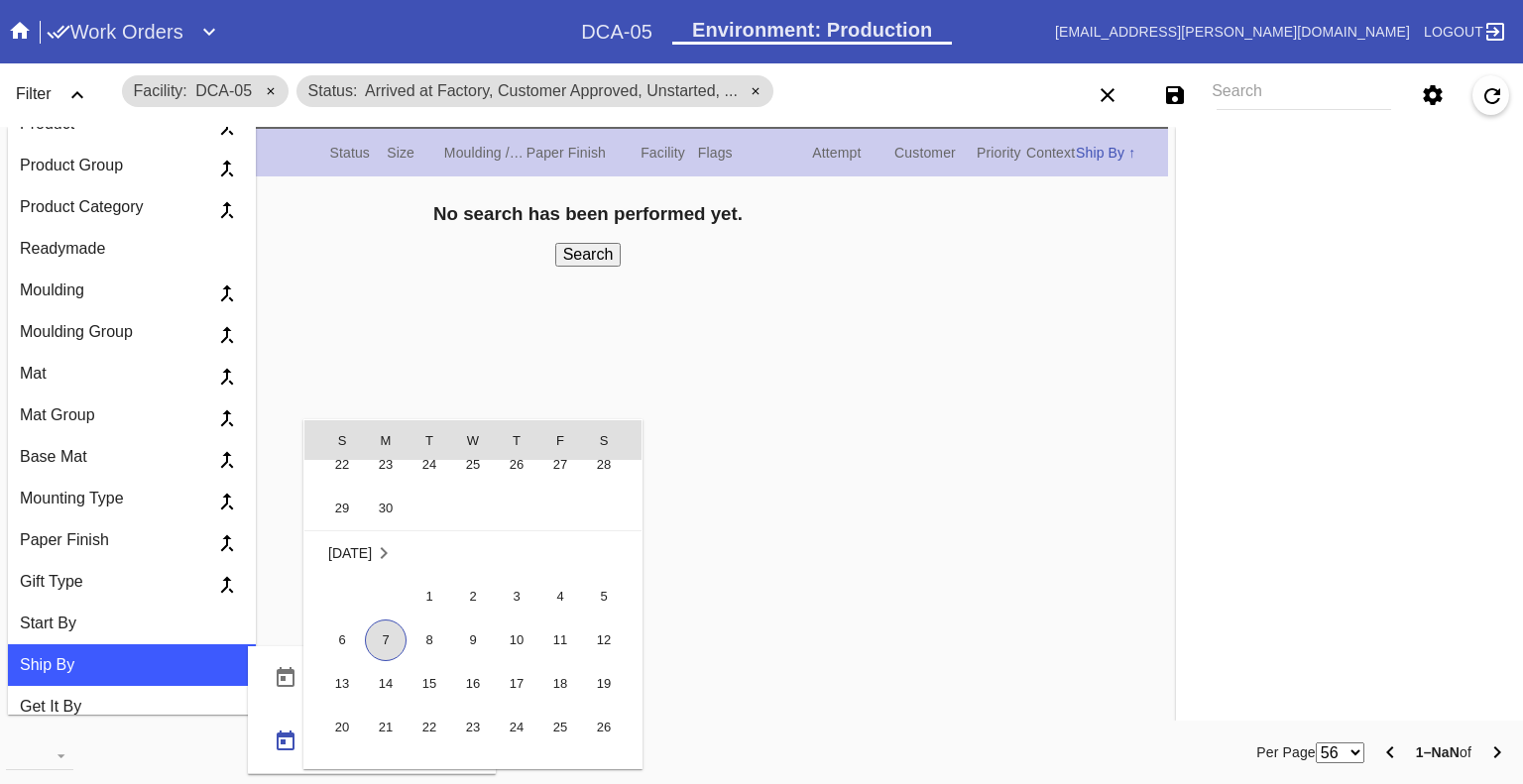 click on "7" at bounding box center [386, 640] 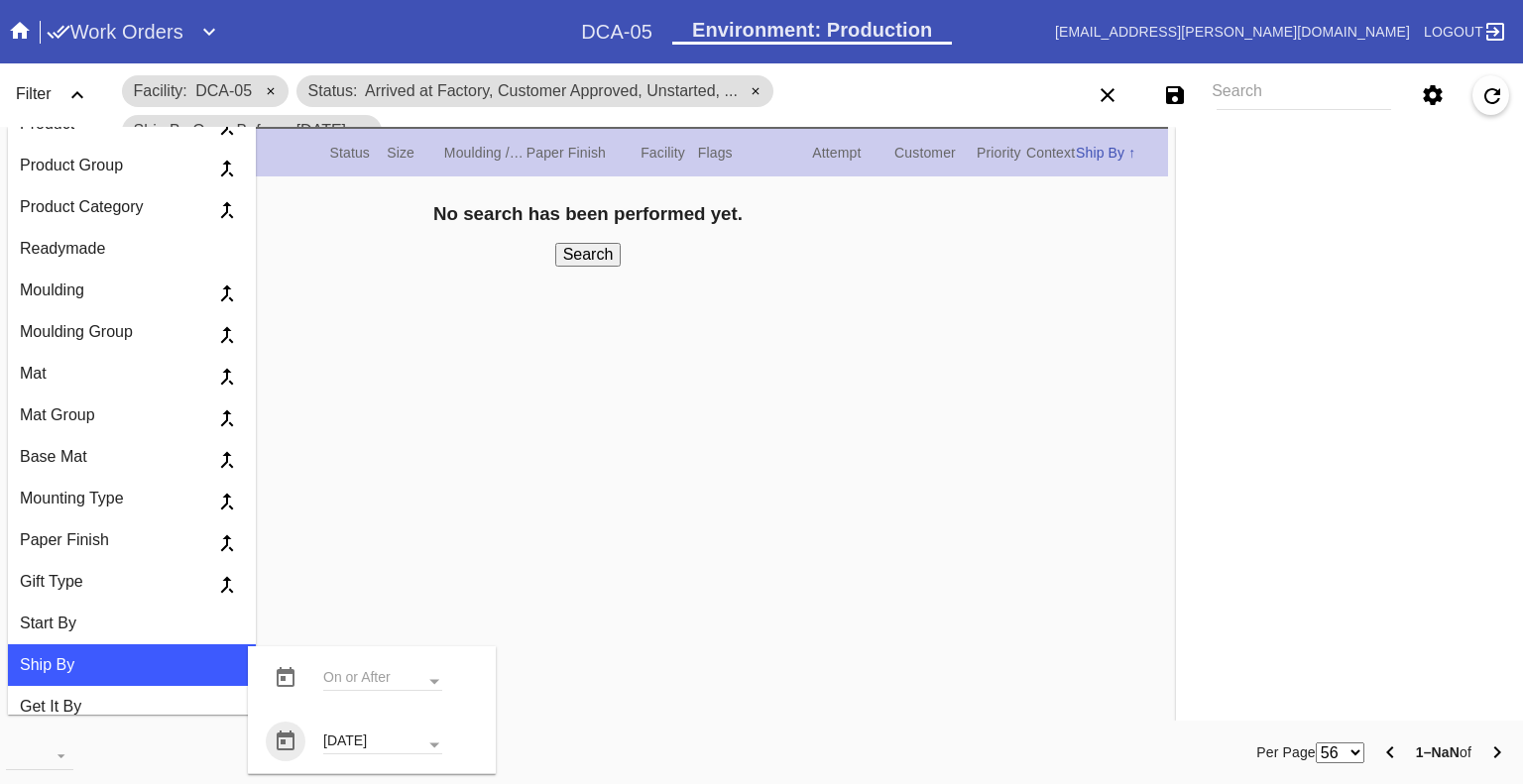 click on "Search" at bounding box center [588, 255] 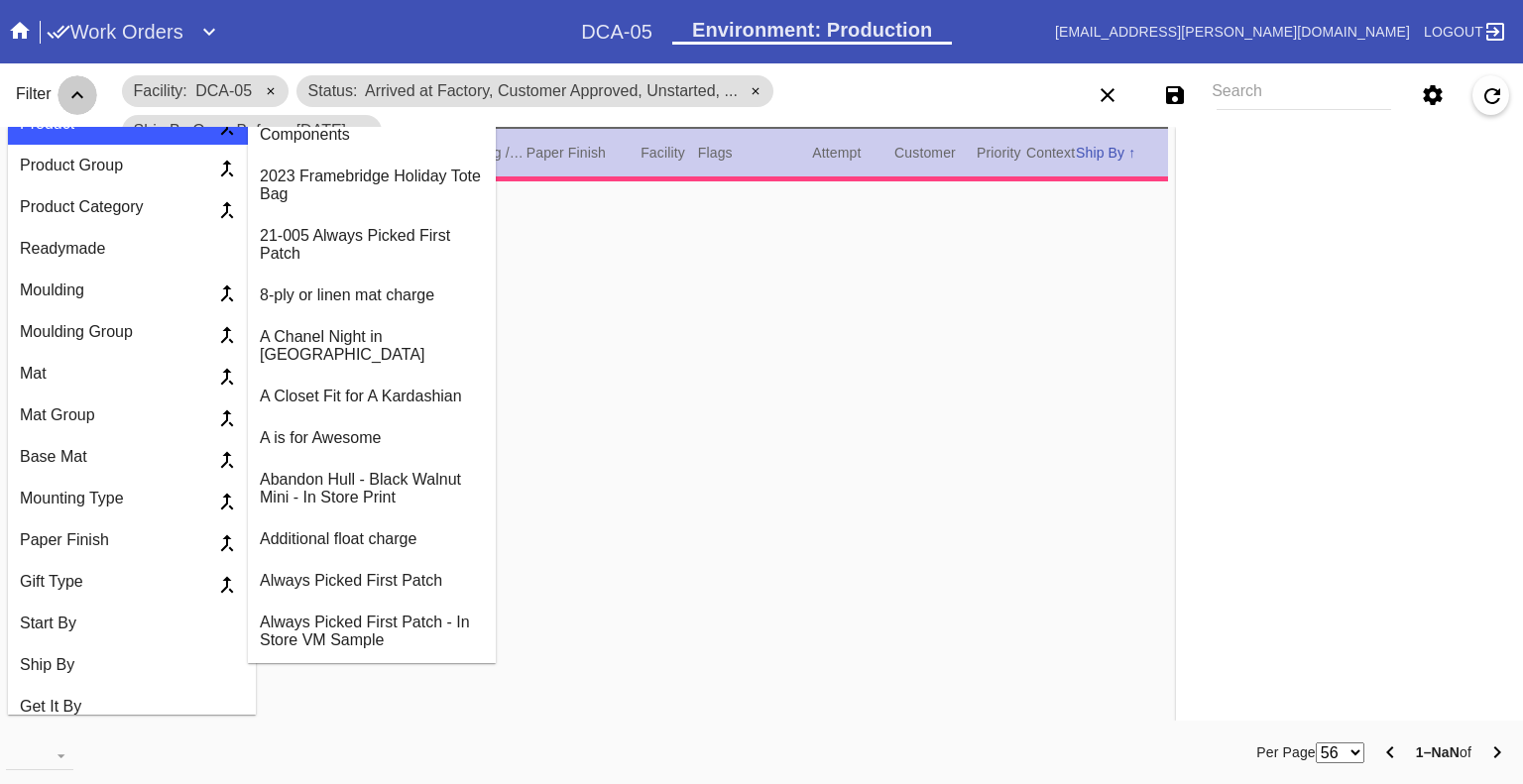 click 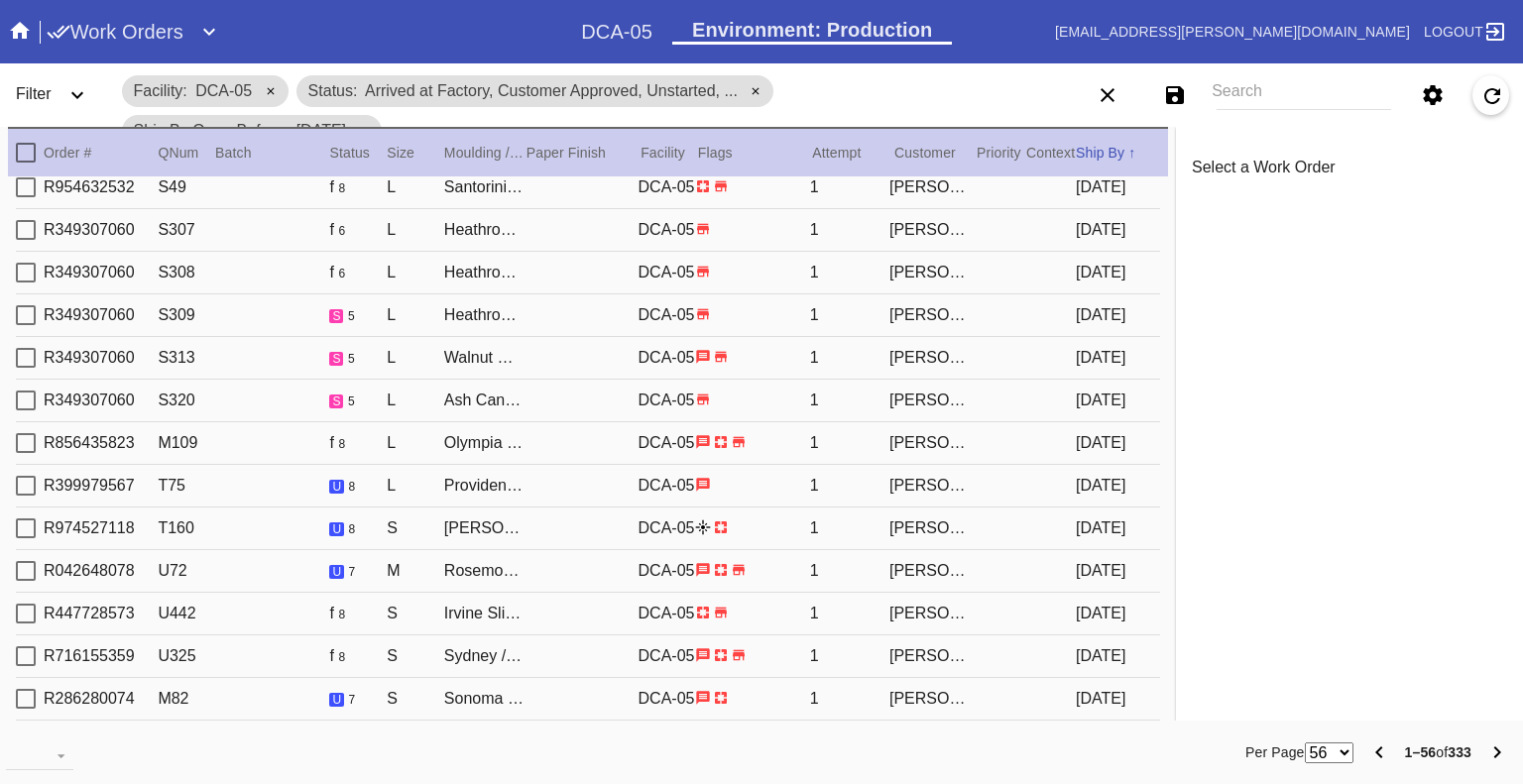scroll, scrollTop: 1863, scrollLeft: 0, axis: vertical 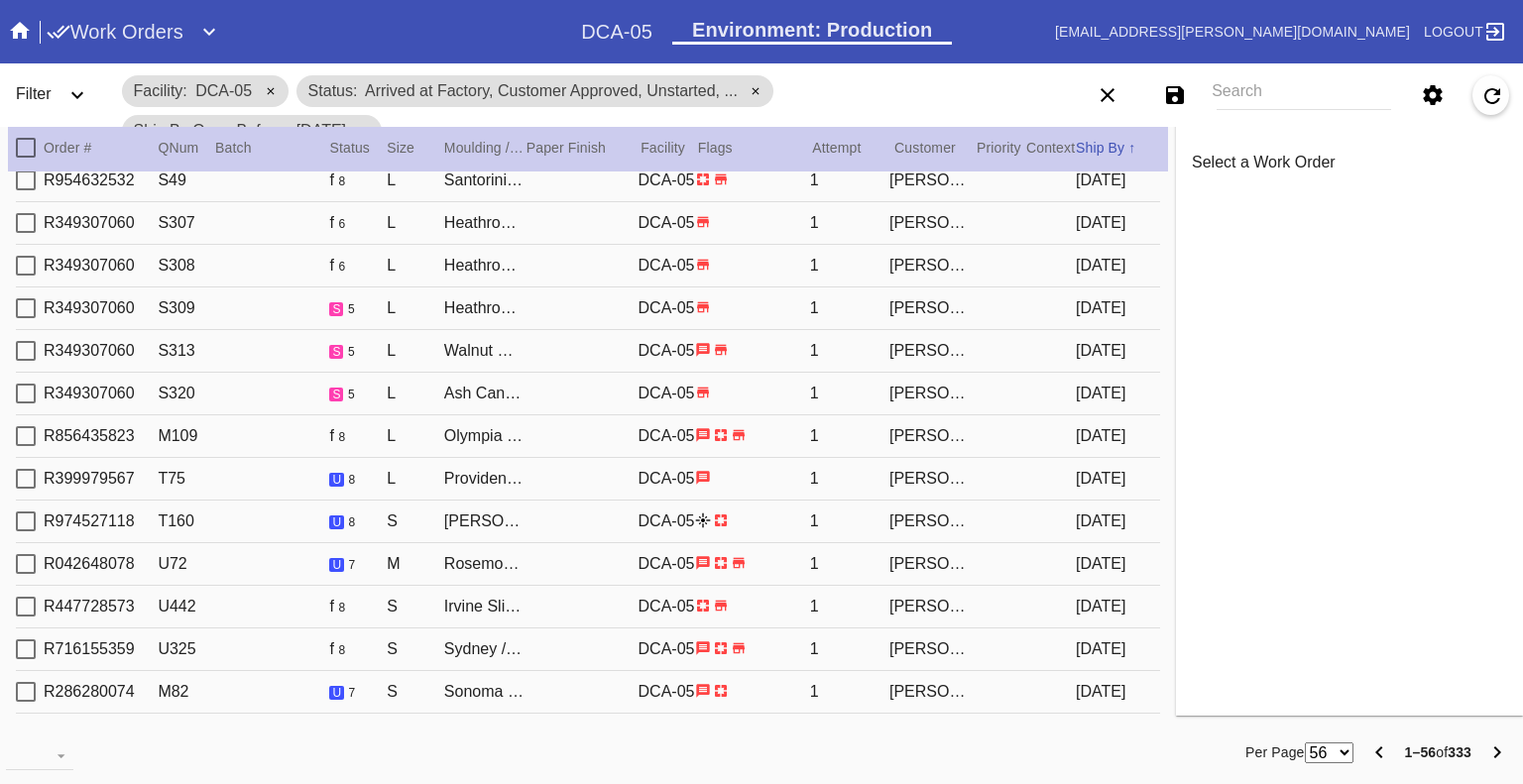 click on "56 100 250" at bounding box center (1329, 752) 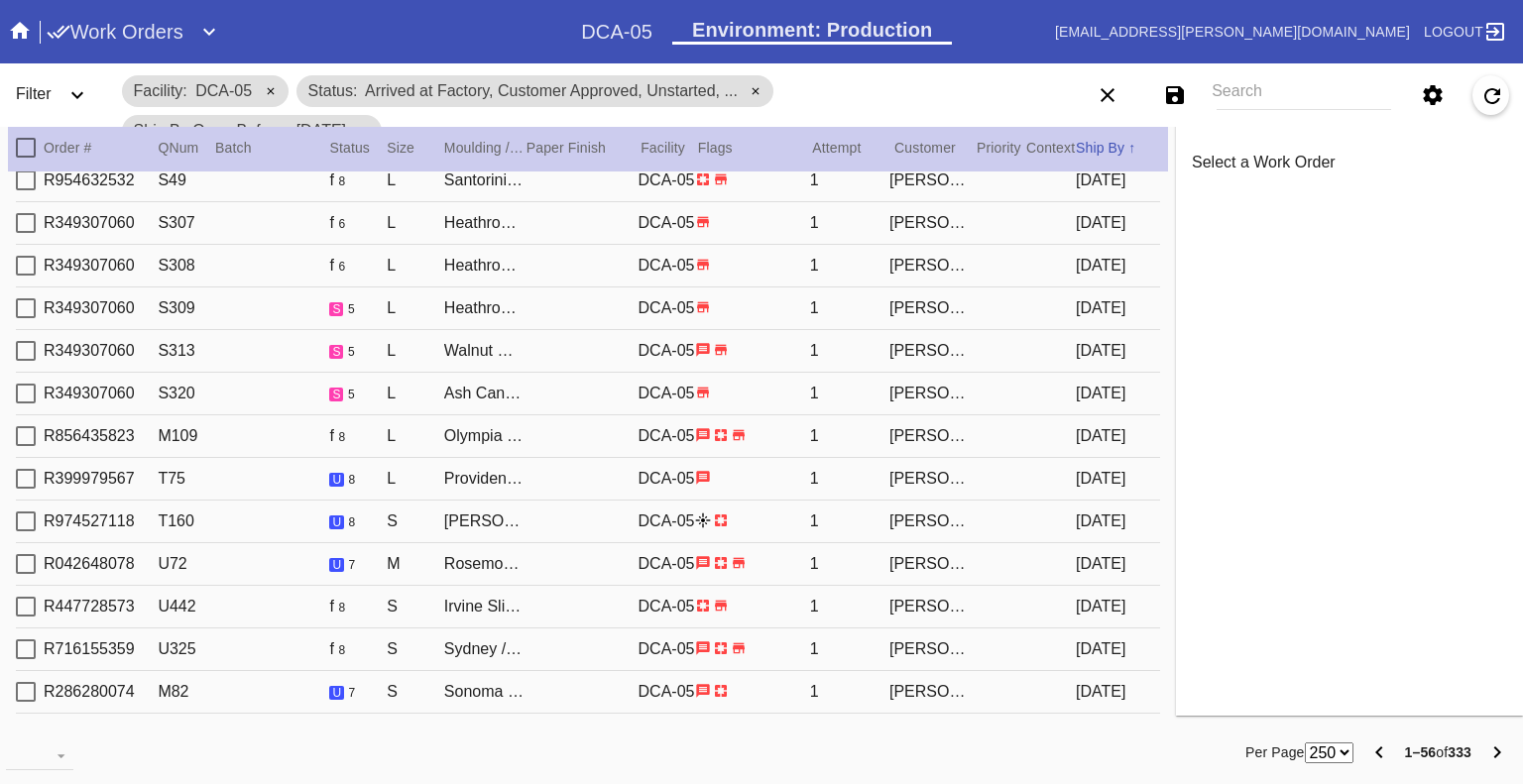 click on "56 100 250" at bounding box center (1329, 752) 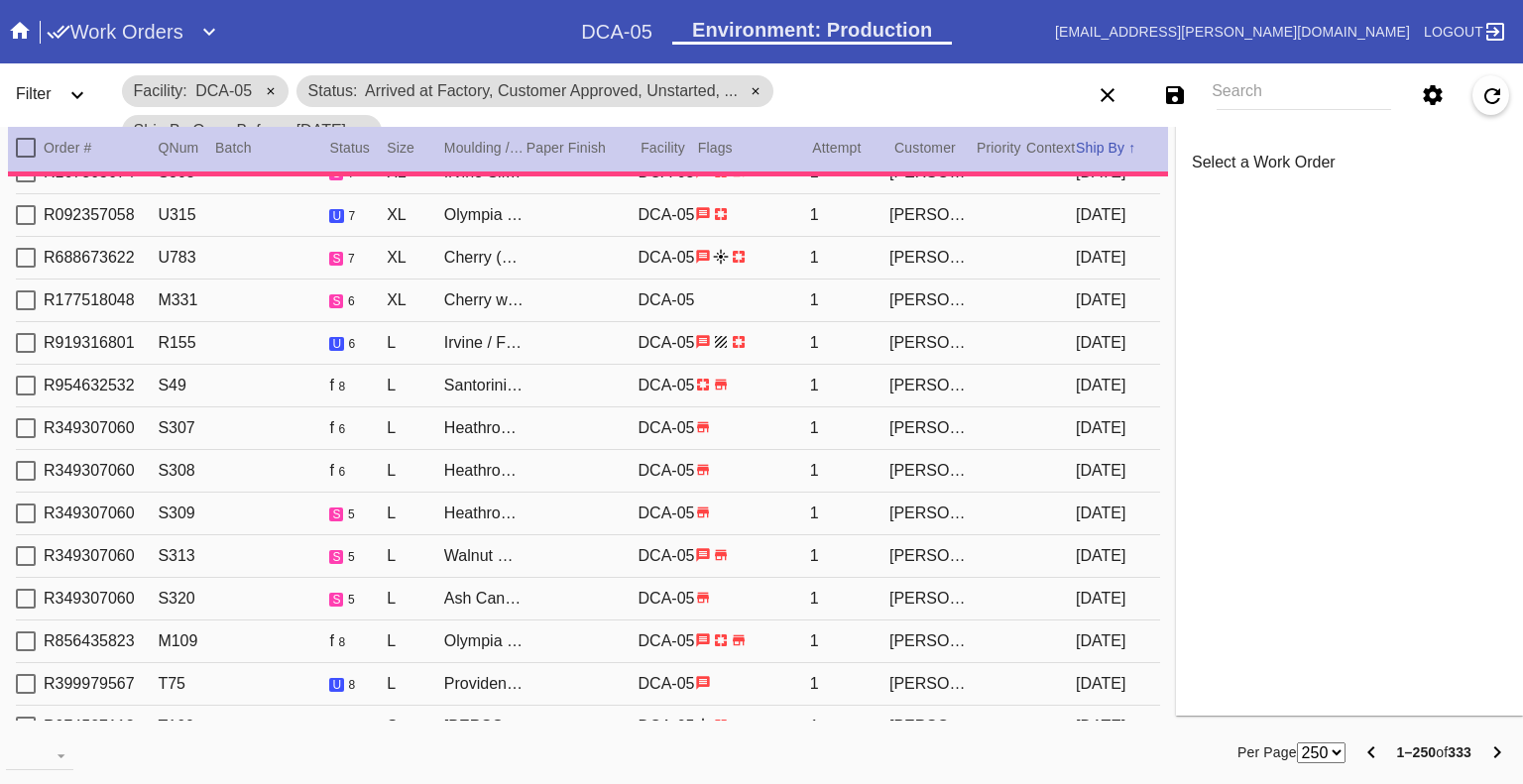 scroll, scrollTop: 1863, scrollLeft: 0, axis: vertical 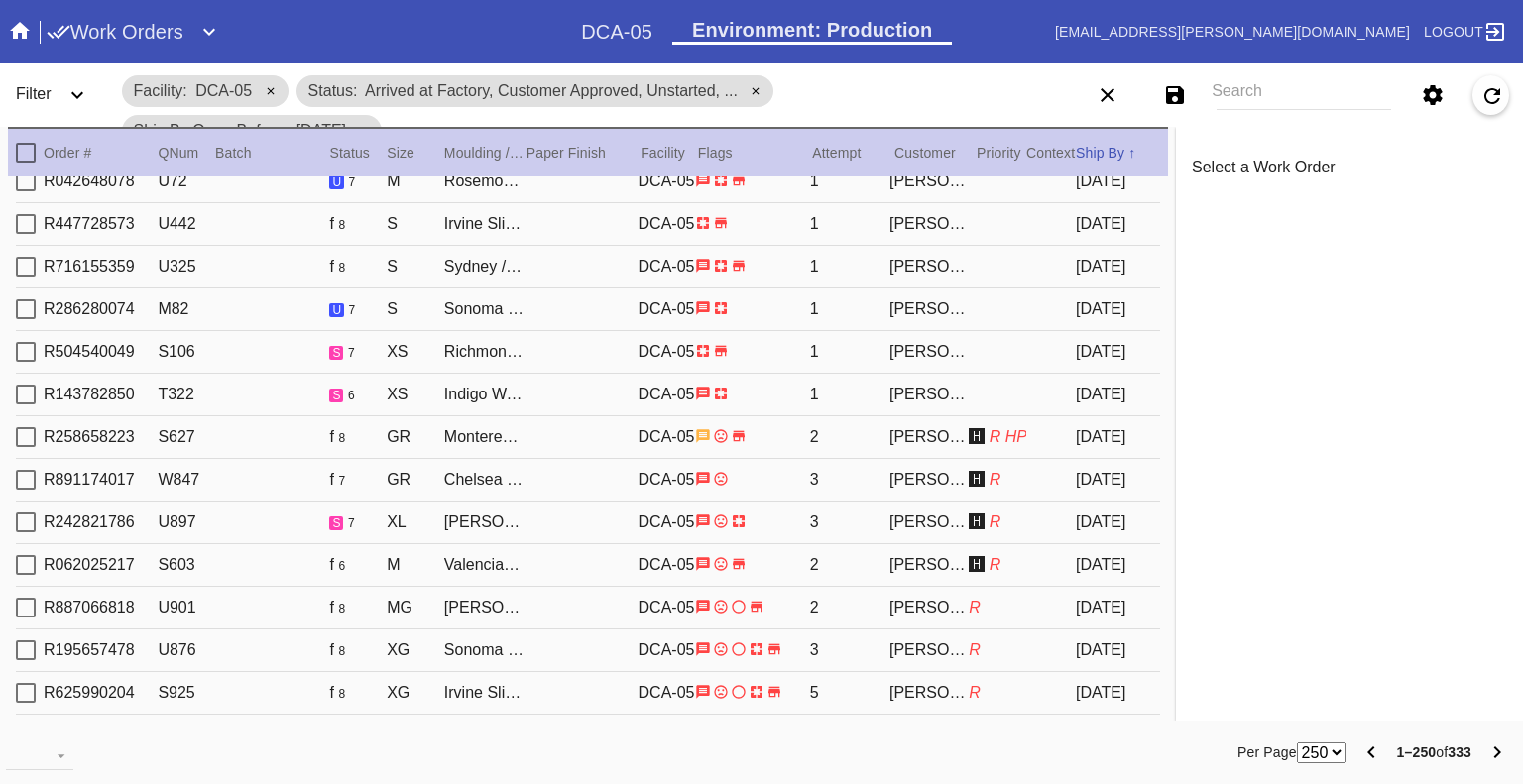 click at bounding box center (26, 181) 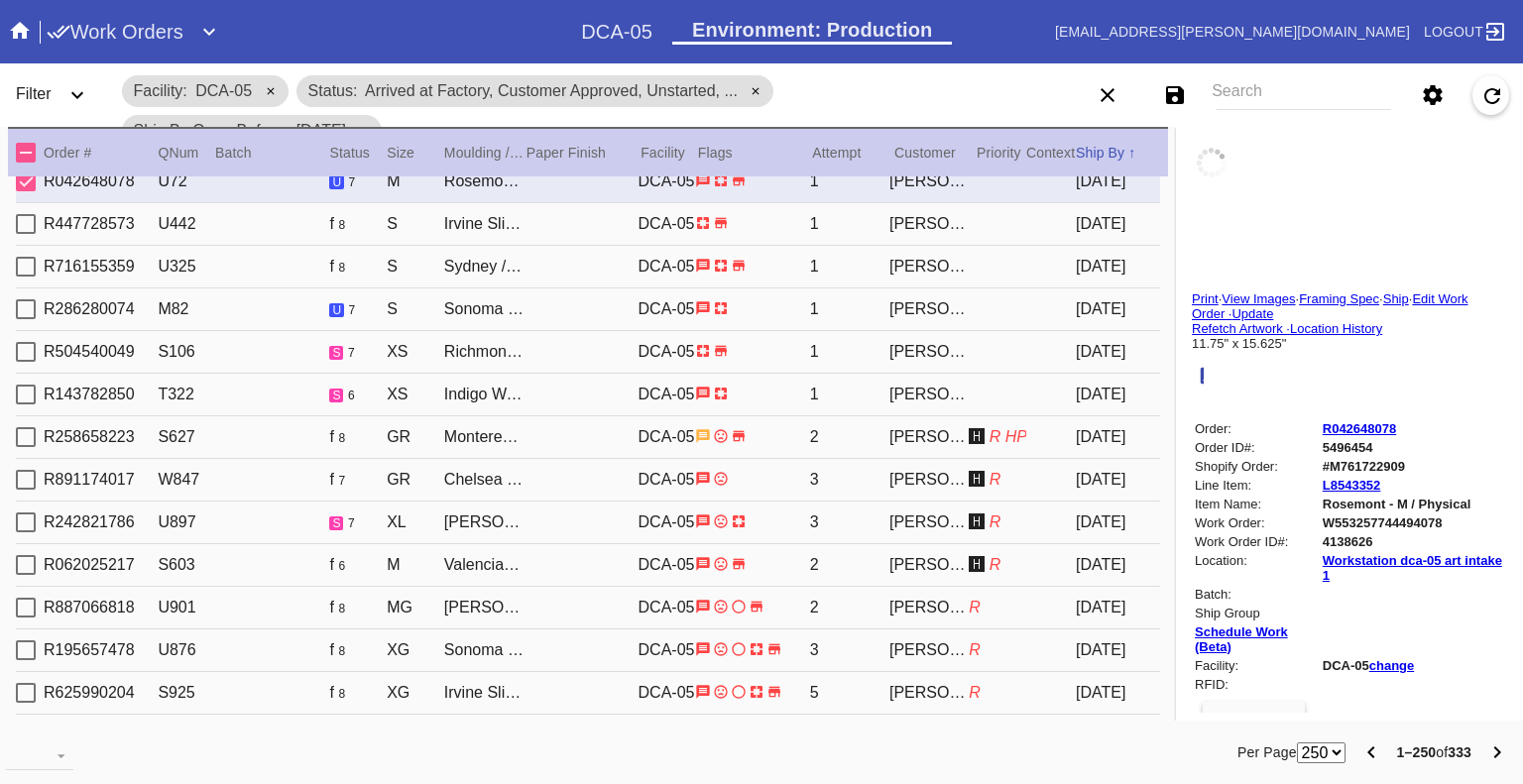 click at bounding box center (26, 224) 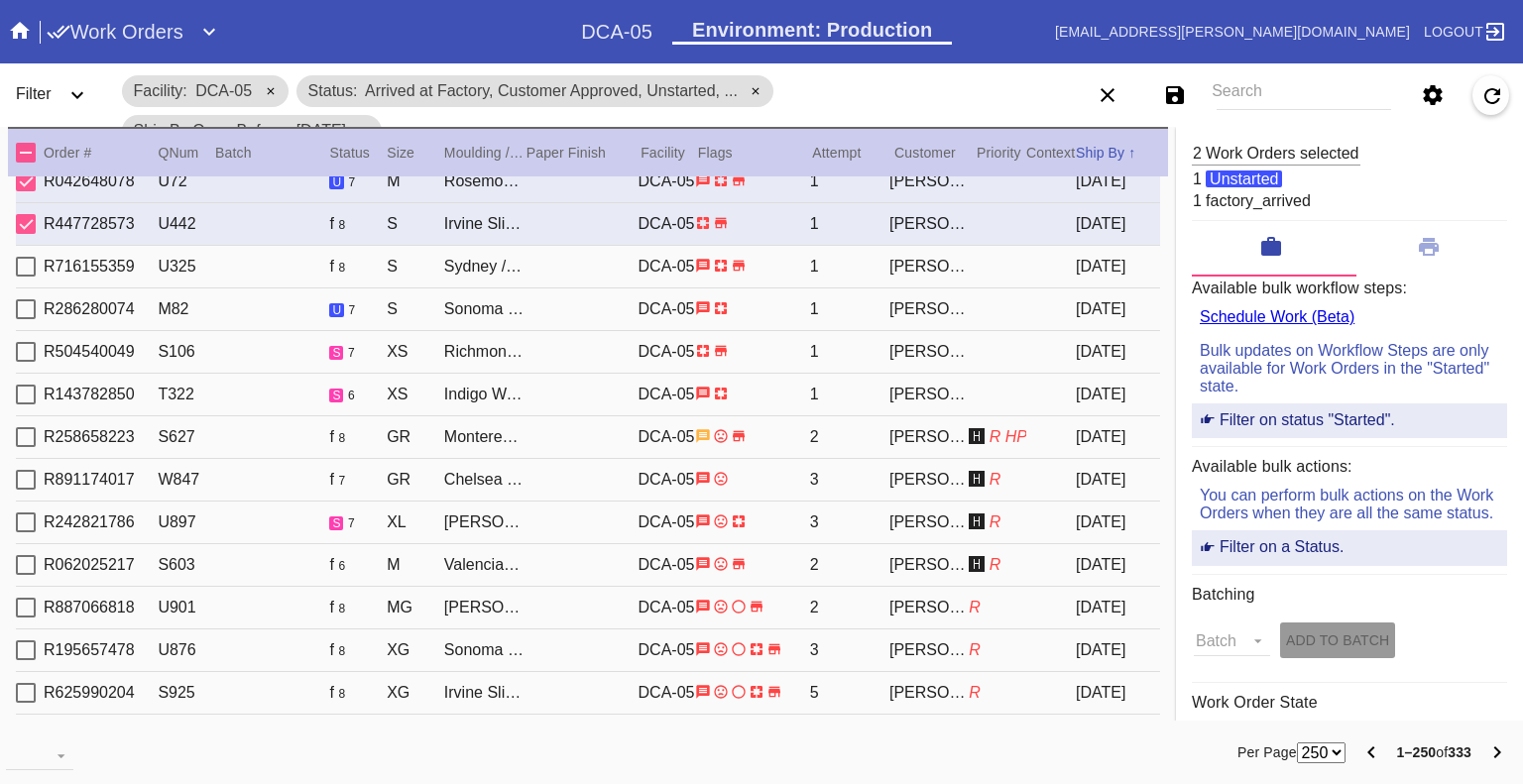 click at bounding box center (26, 267) 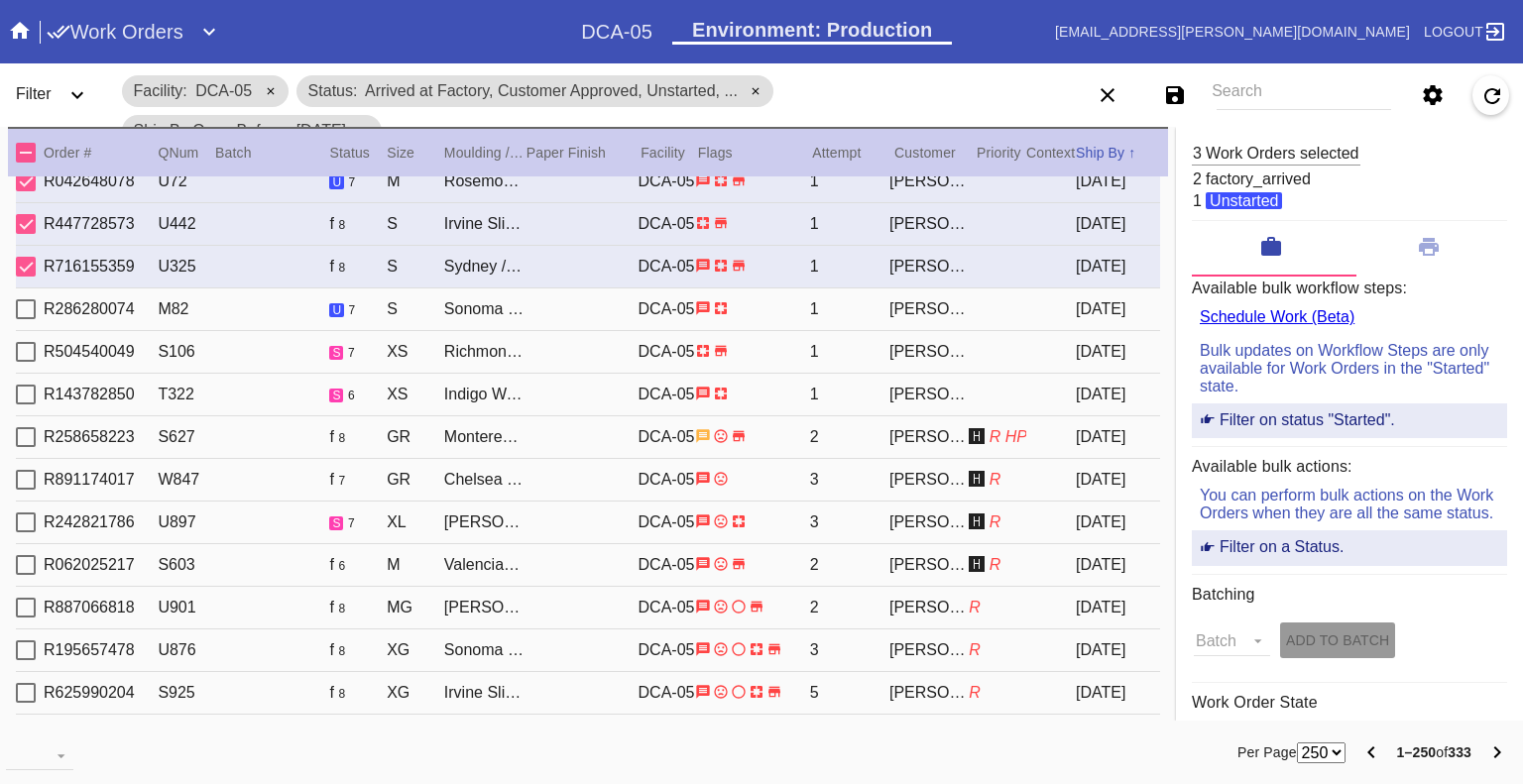 click on "R177833849 F242 u   6 XG Marin / No Mat DCA-05 1 [PERSON_NAME]
[DATE] R228942052 F139 s   5 GR Heathrow / Canvas DCA-05 1 [PERSON_NAME]
[DATE] R241253037 R163 u   7 [PERSON_NAME] Slim / White DCA-05 1 [PERSON_NAME]
[DATE] R753272277 U90 s   7 GR Black Walnut Round / White DCA-05 1 [PERSON_NAME]
[DATE] R126689371 R214 s   6 XL Augusta / Navy DCA-05 1 [PERSON_NAME]
[DATE] R137459164 M2 s   6 XS Georgetown / No Mat DCA-05 1 [PERSON_NAME]
[DATE] R586199287 F345 s   7 M Walnut Round / White DCA-05 1 [PERSON_NAME]
[DATE] R835010377 S823 u   7 [PERSON_NAME] Slim (Medium) / White DCA-05 2 [PERSON_NAME]
R
[DATE] R833462389 U468 f   8 [PERSON_NAME] Slim / White DCA-05 1 [PERSON_NAME]
[DATE] R833462389 U469 s   6 [PERSON_NAME] Slim / White DCA-05 1 [PERSON_NAME]
[DATE] R833462389 U470 s   6 [PERSON_NAME] Slim / White DCA-05 1 [PERSON_NAME]
[DATE] R320138632 F664 s   7 XL [PERSON_NAME] Slim / White DCA-05 1 [PERSON_NAME]
[DATE] R900842001 s 5" at bounding box center (588, 451) 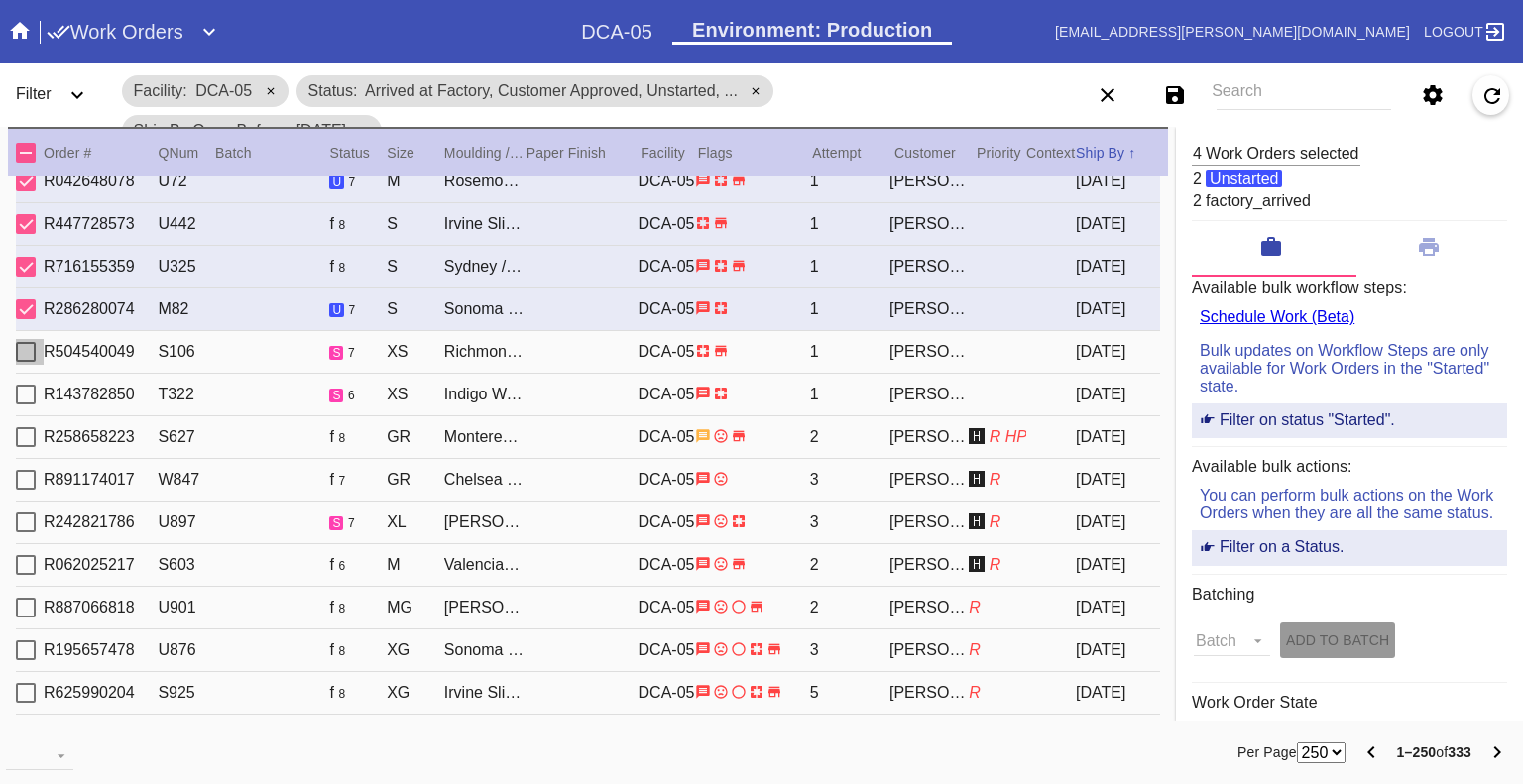 click at bounding box center [26, 352] 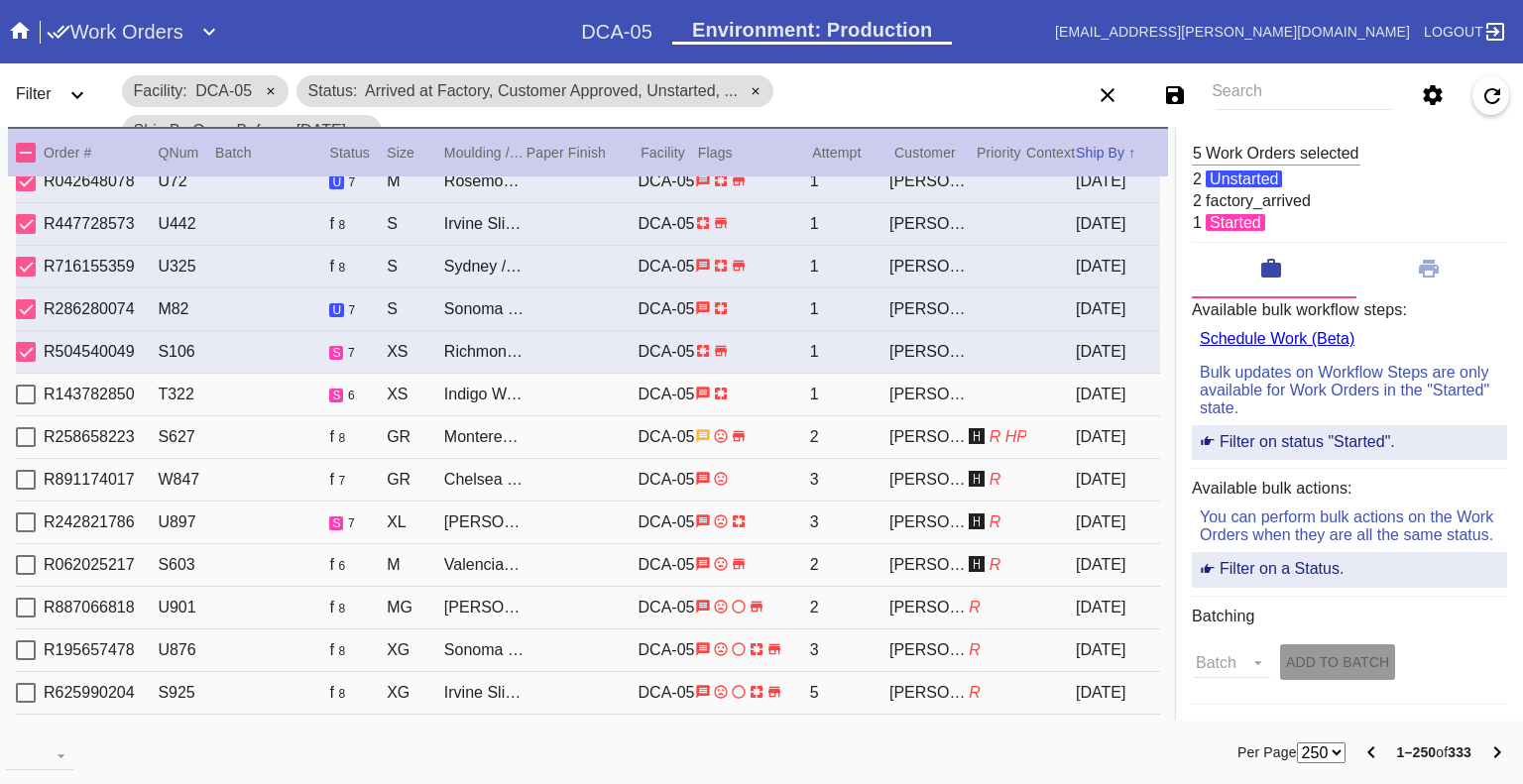 scroll, scrollTop: 1744, scrollLeft: 0, axis: vertical 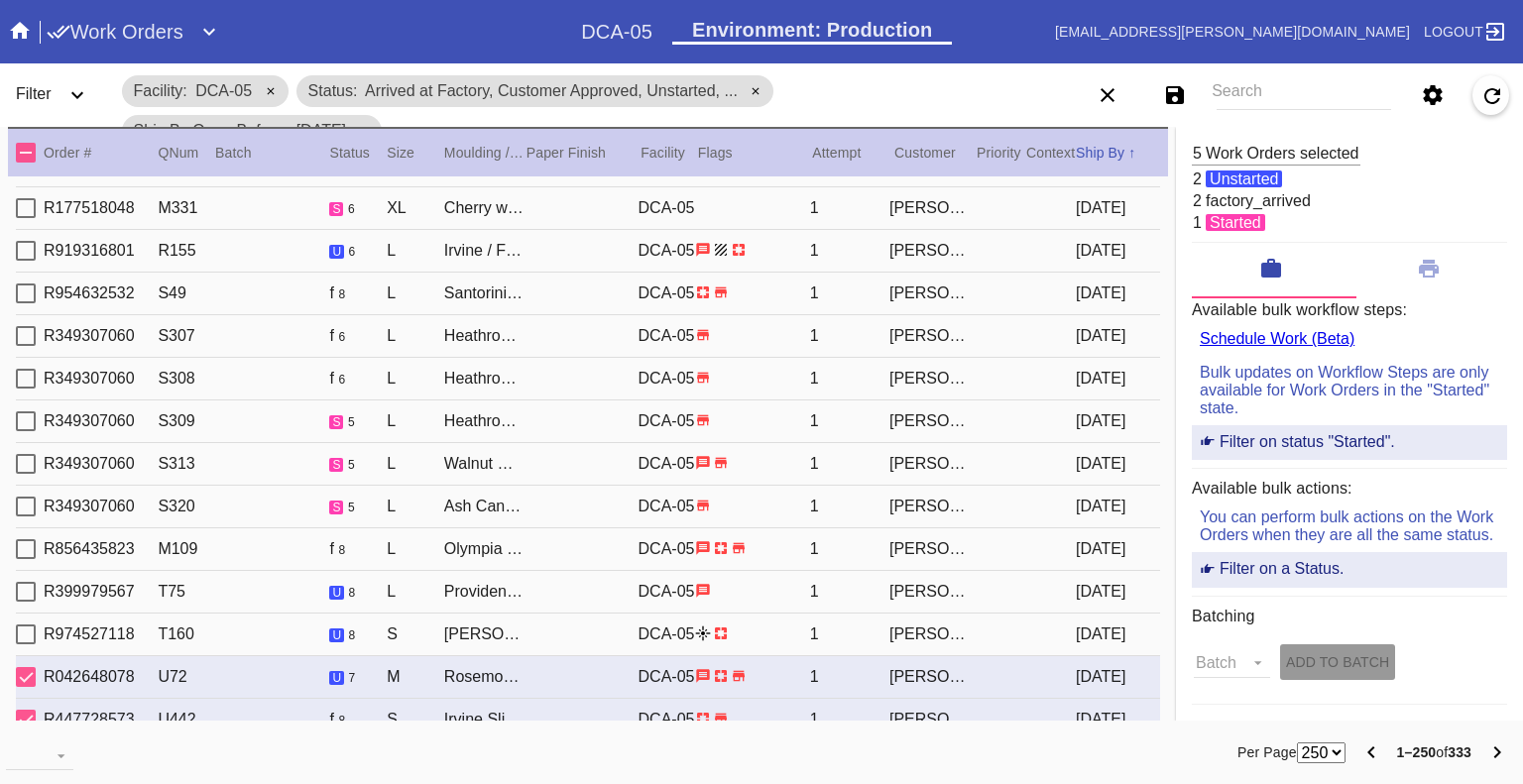 click at bounding box center [26, 153] 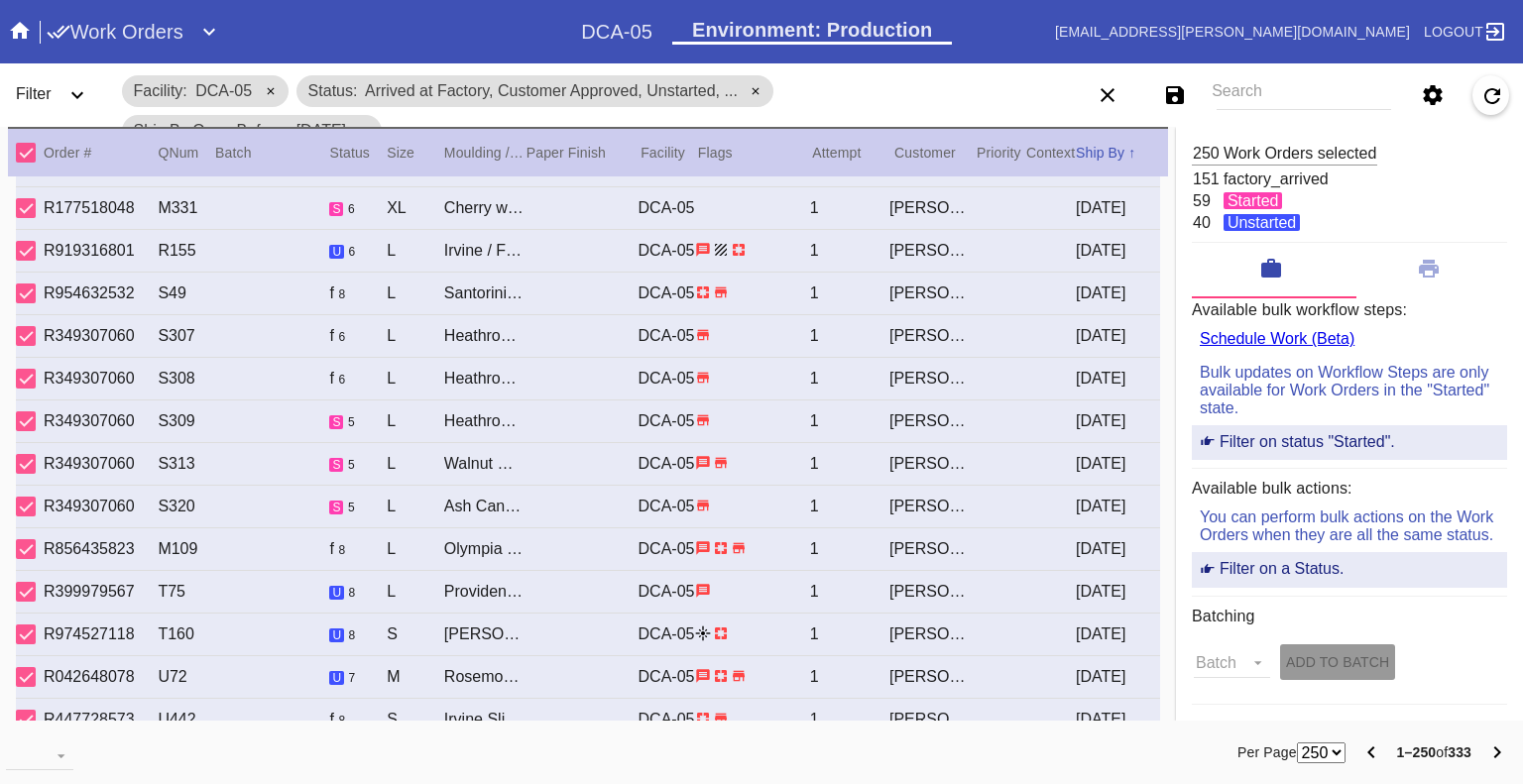 click at bounding box center [26, 153] 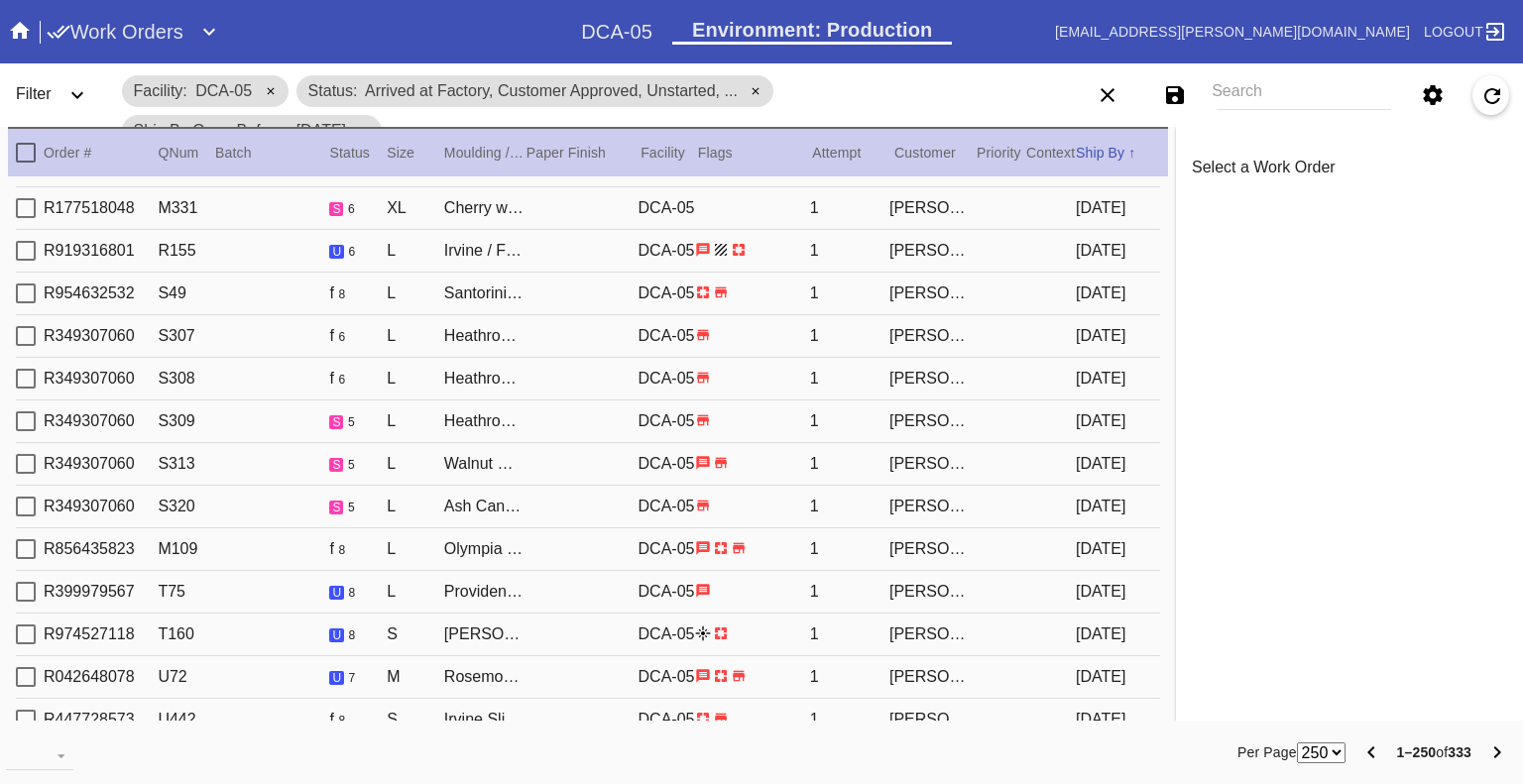 click on "56 100 250" at bounding box center (1321, 752) 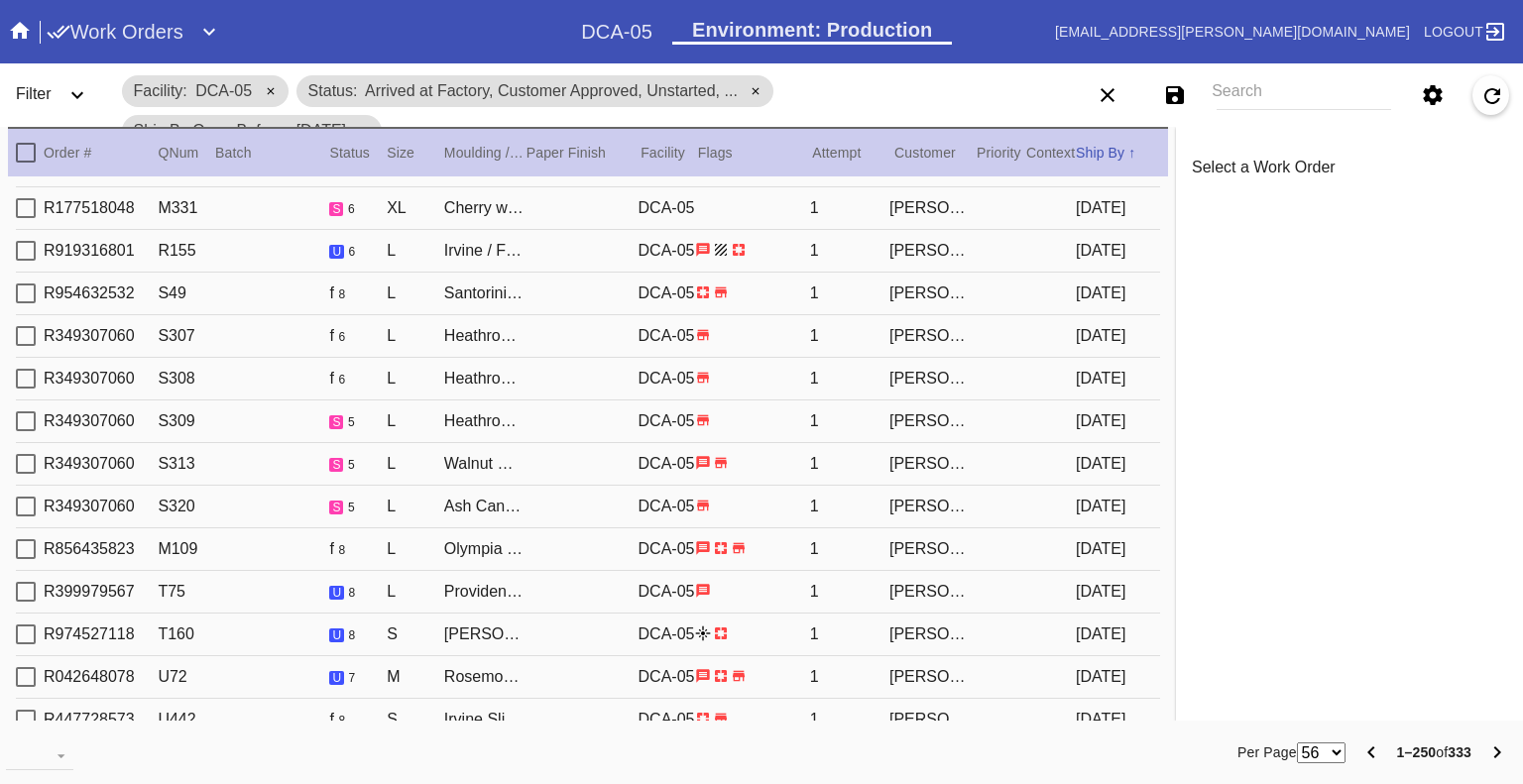 click on "56 100 250" at bounding box center [1321, 752] 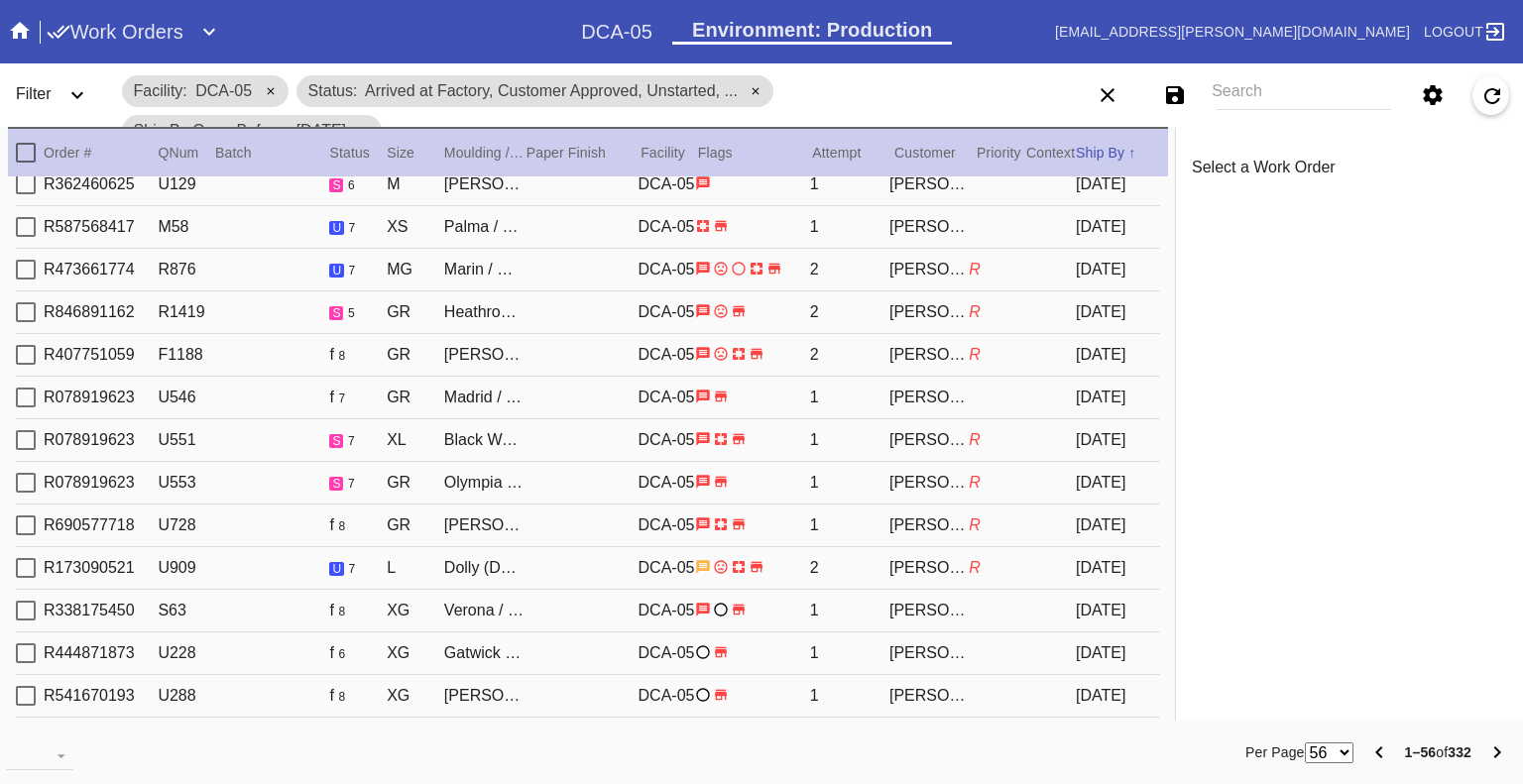 scroll, scrollTop: 0, scrollLeft: 0, axis: both 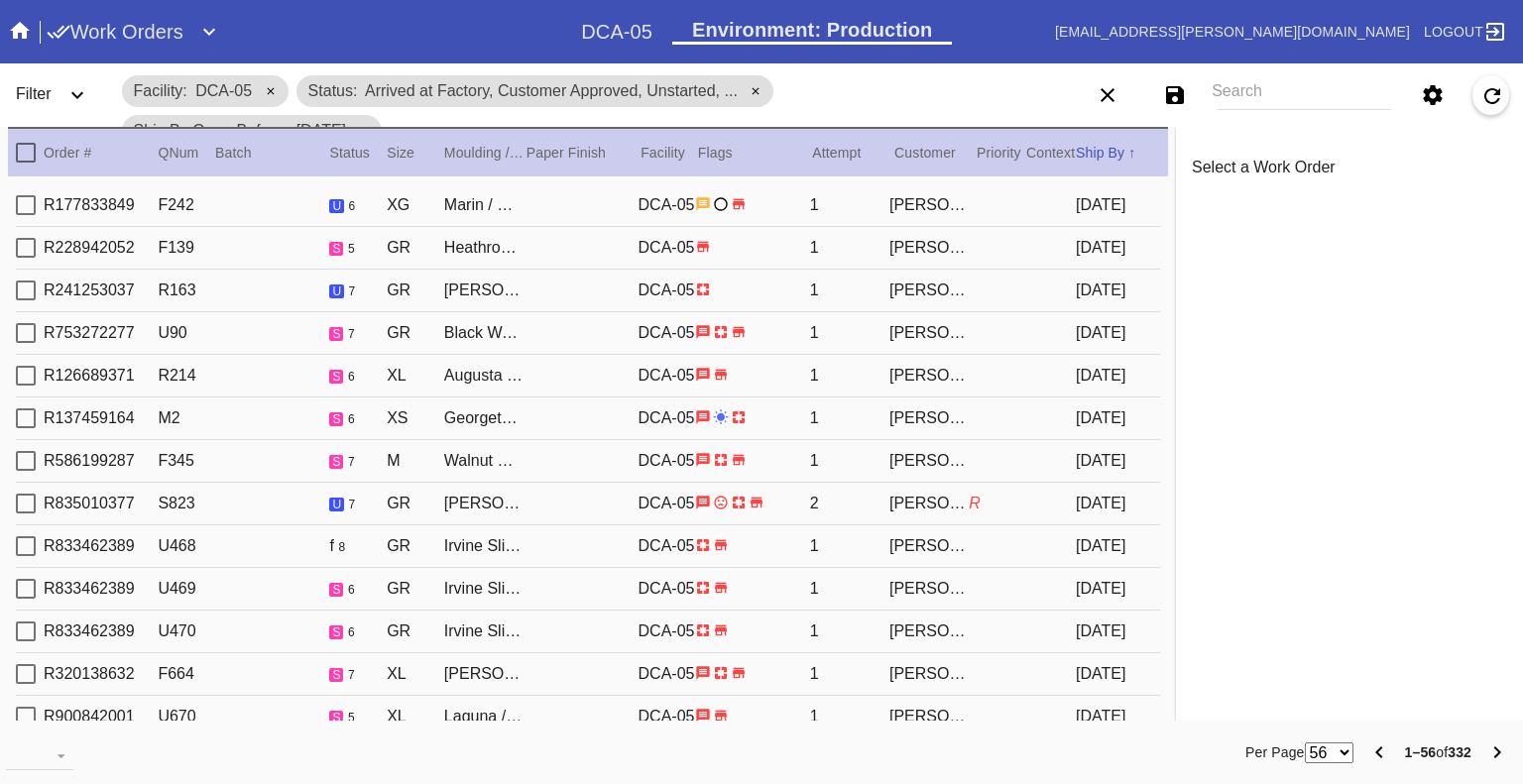 click at bounding box center (26, 153) 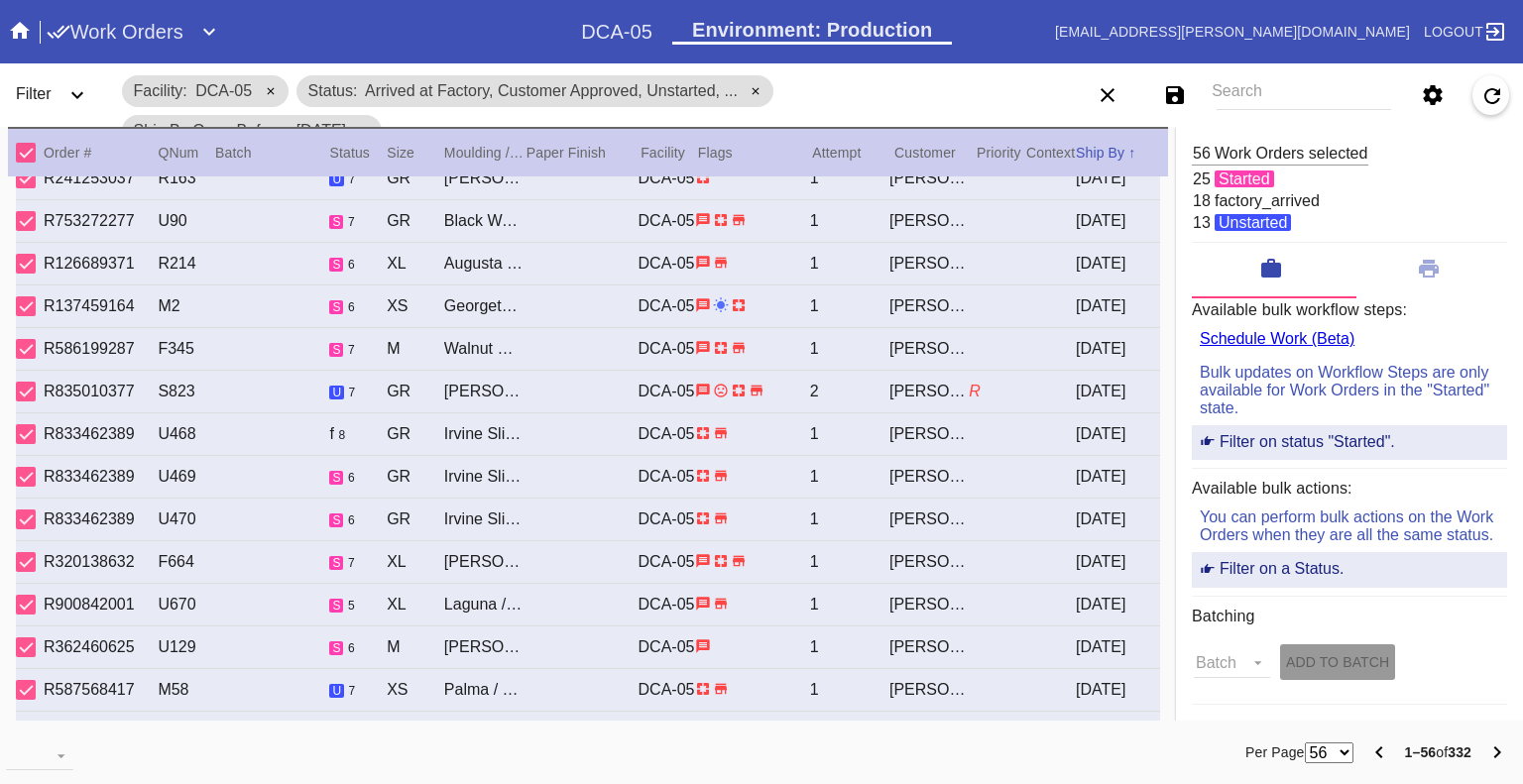 scroll, scrollTop: 297, scrollLeft: 0, axis: vertical 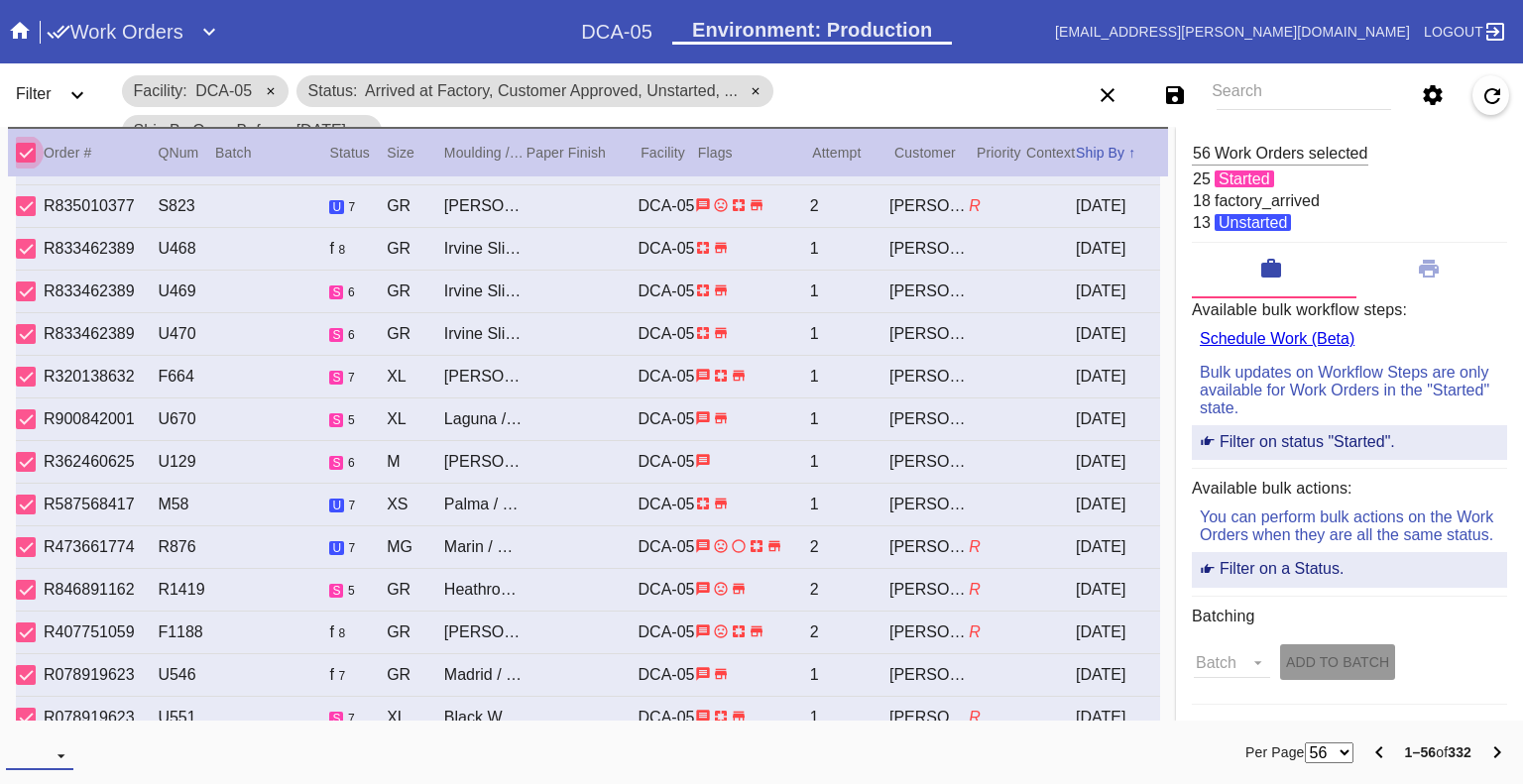 click on "Download... Export Selected Items Print Work Orders Frame Labels Frame Labels v2 Mat Labels Moulding Plate Labels Acrylic Labels Foam Labels Foam Data Story Pockets Mini Story Pockets OMGA Data GUNNAR Data FastCAM Data" at bounding box center (40, 755) 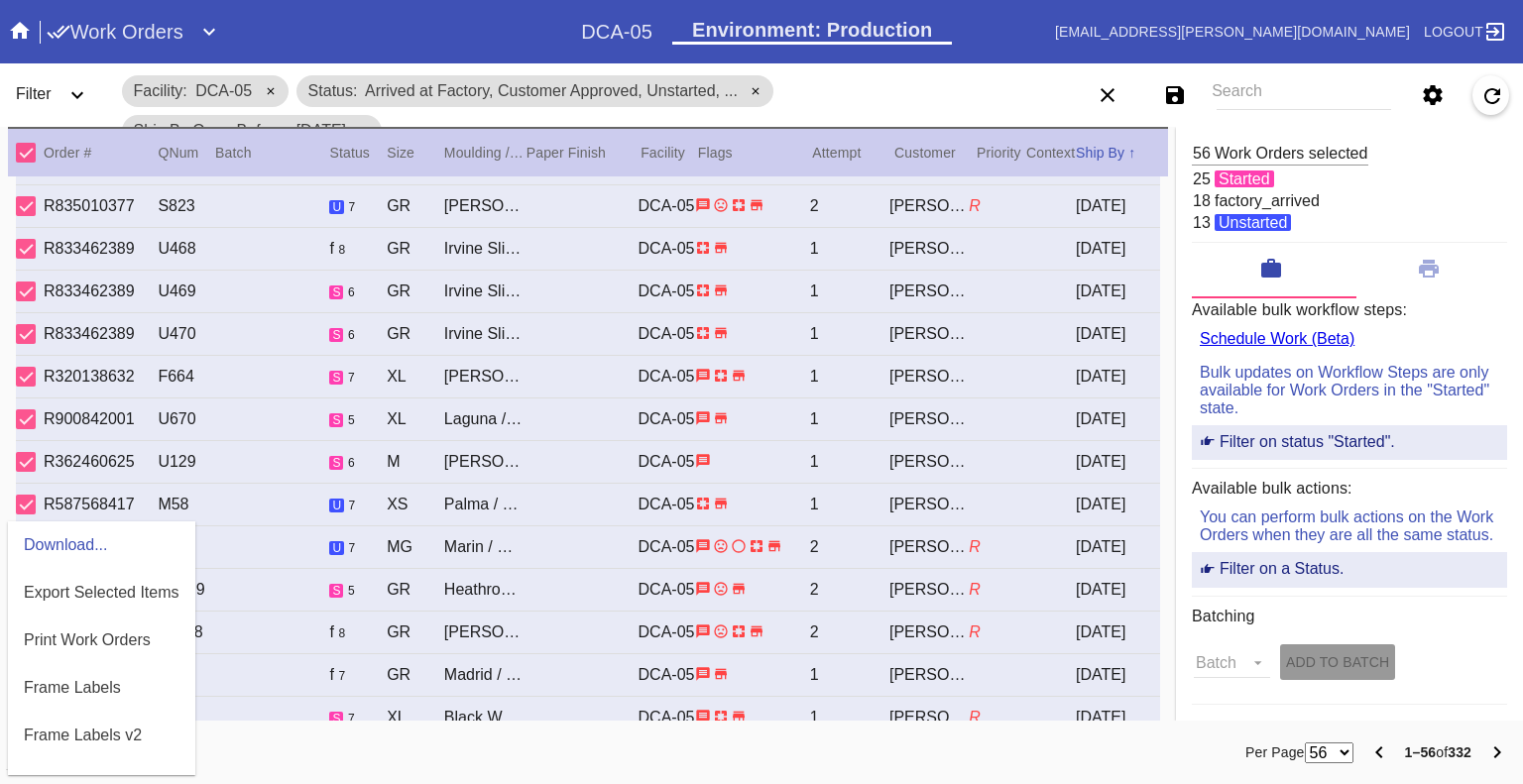 click at bounding box center [762, 392] 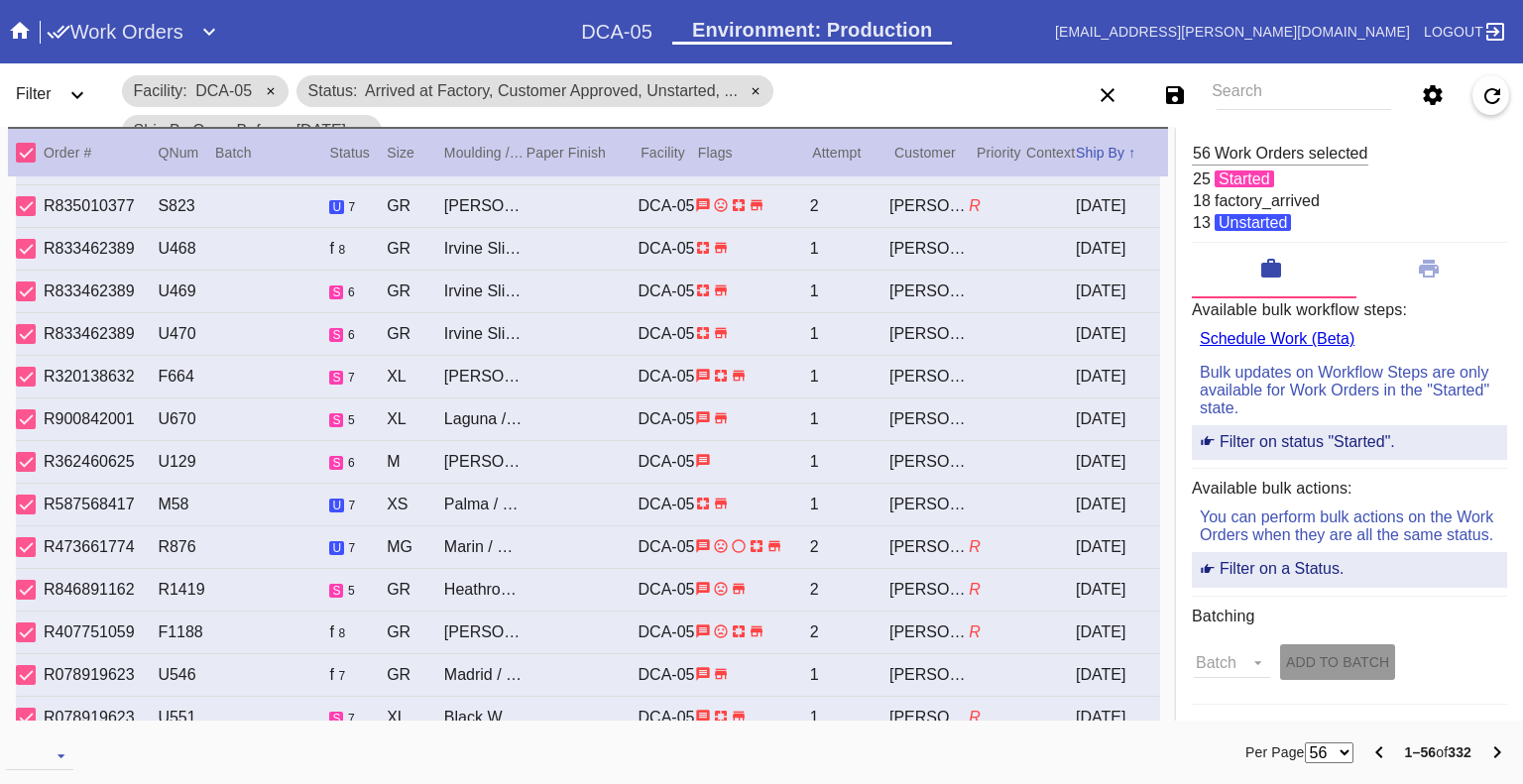 click at bounding box center [26, 153] 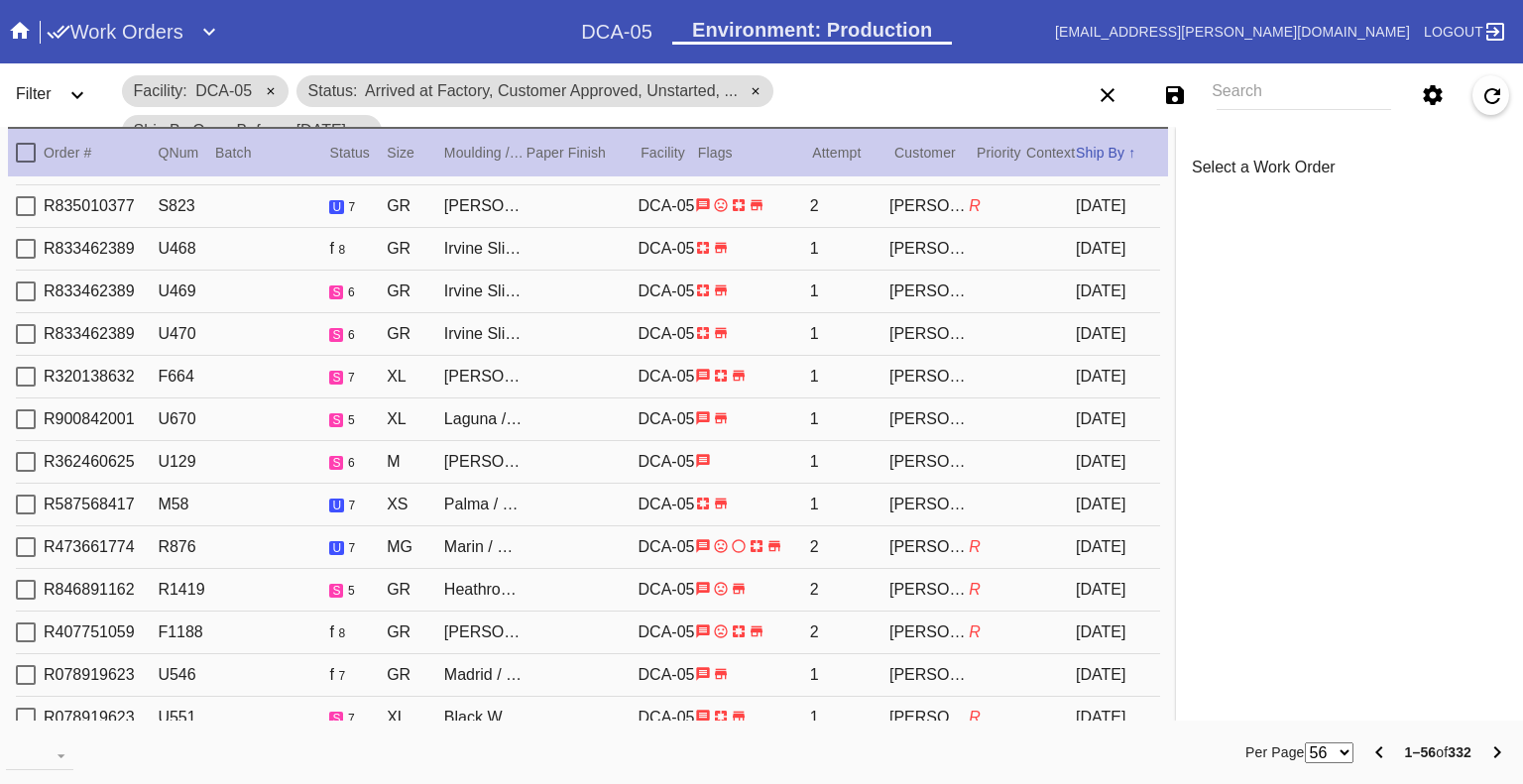 click at bounding box center [26, 153] 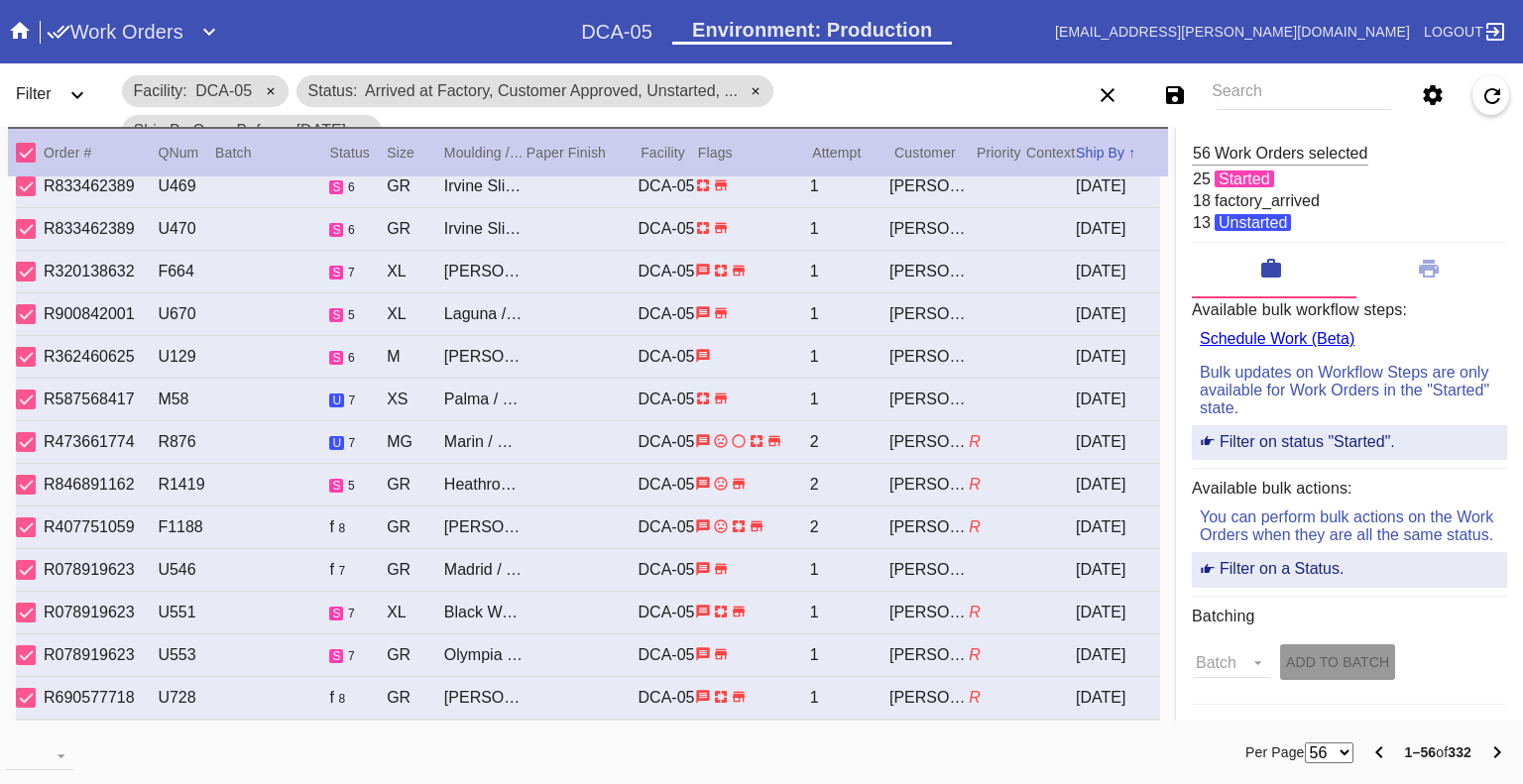 scroll, scrollTop: 793, scrollLeft: 0, axis: vertical 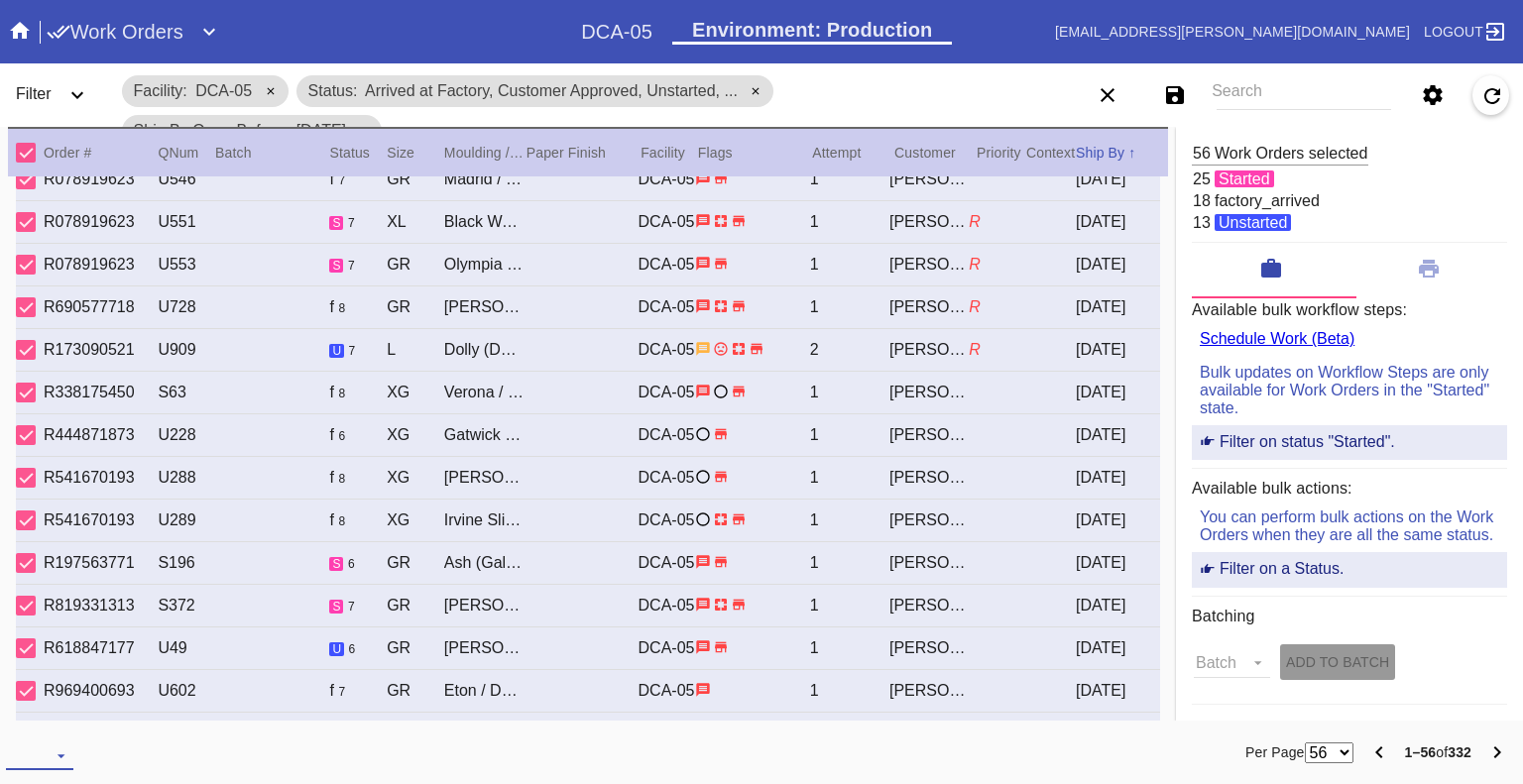 click at bounding box center (40, 755) 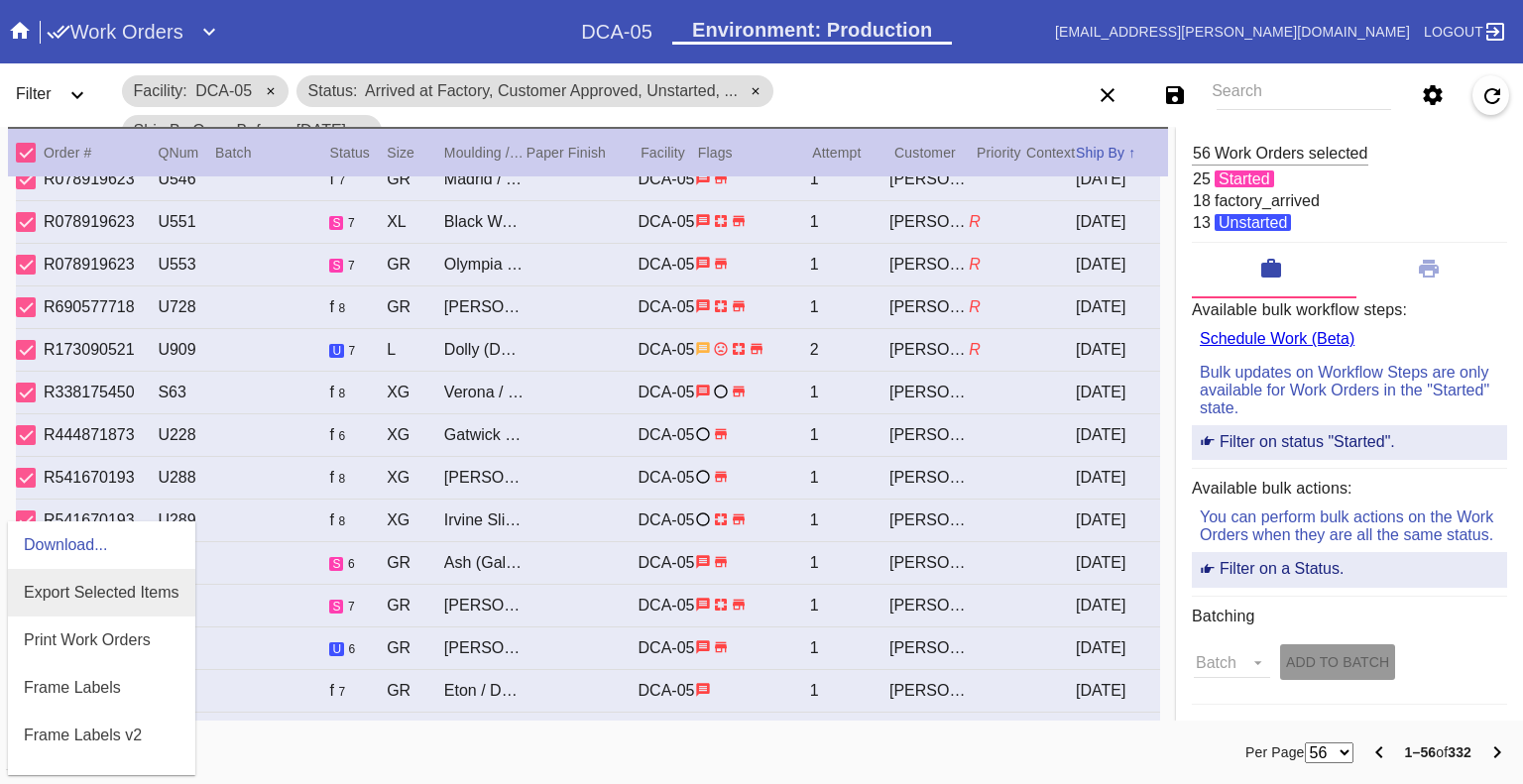click on "Export Selected Items" at bounding box center (101, 592) 